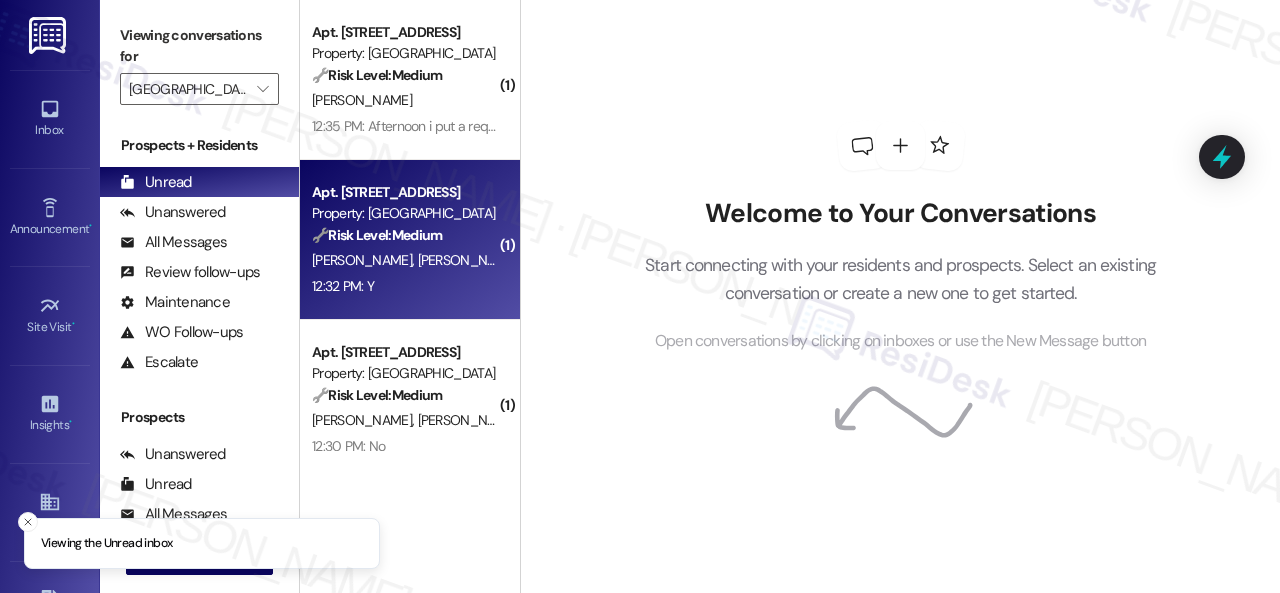 scroll, scrollTop: 0, scrollLeft: 0, axis: both 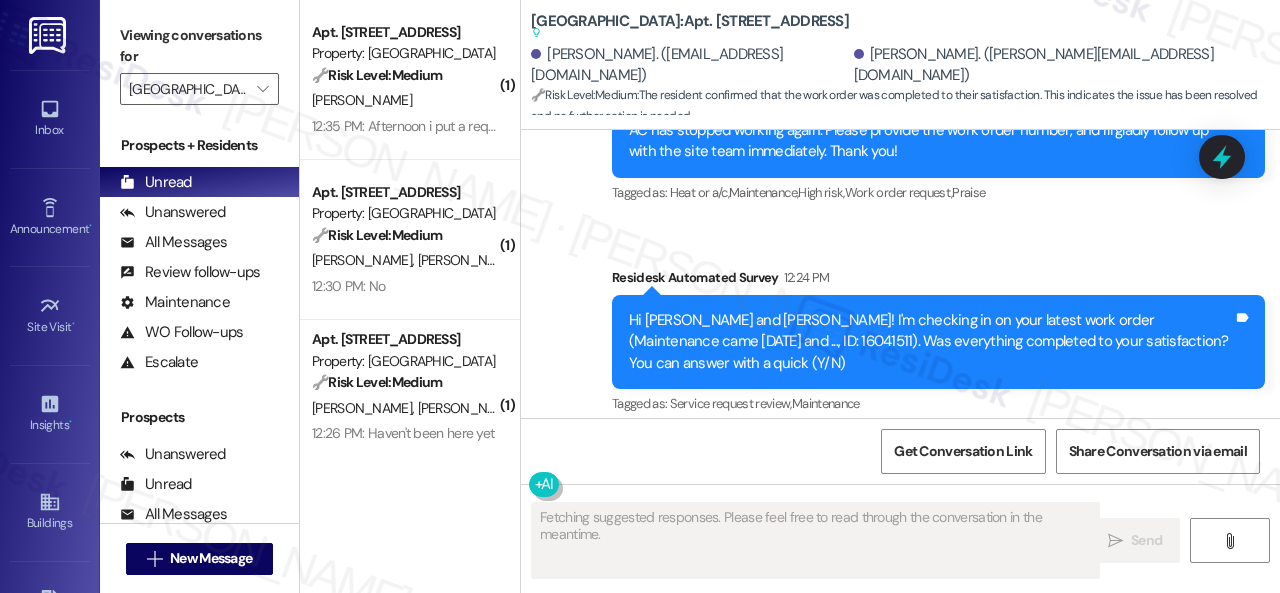 click on "Sent via SMS Sarah   (ResiDesk) Jul 21, 2025 at 2:06 PM Hi Shauni, I apologize for the late reply. I was away for the weekend. I understand your AC has stopped working again. Please provide the work order number, and I'll gladly follow up with the site team immediately. Thank you! Tags and notes Tagged as:   Heat or a/c ,  Click to highlight conversations about Heat or a/c Maintenance ,  Click to highlight conversations about Maintenance High risk ,  Click to highlight conversations about High risk Work order request ,  Click to highlight conversations about Work order request Praise Click to highlight conversations about Praise Survey, sent via SMS Residesk Automated Survey 12:24 PM Hi Camall and Shauni! I'm checking in on your latest work order (Maintenance came today and ..., ID: 16041511). Was everything completed to your satisfaction? You can answer with a quick (Y/N) Tags and notes Tagged as:   Service request review ,  Click to highlight conversations about Service request review Maintenance" at bounding box center [900, 221] 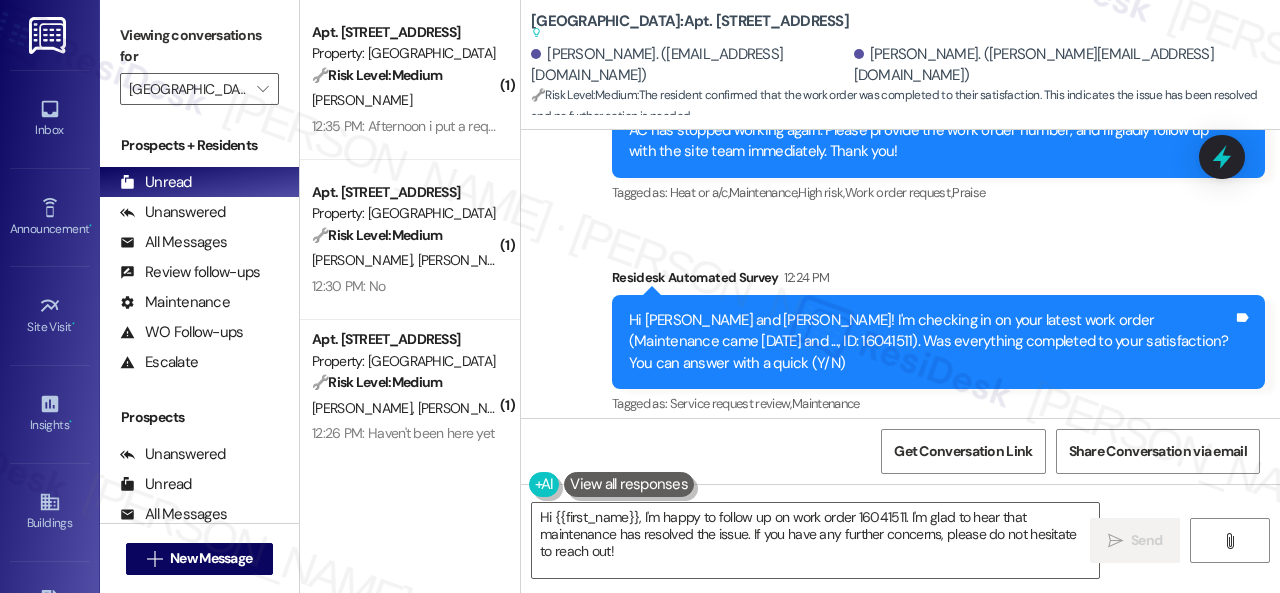 drag, startPoint x: 633, startPoint y: 552, endPoint x: 502, endPoint y: 479, distance: 149.96666 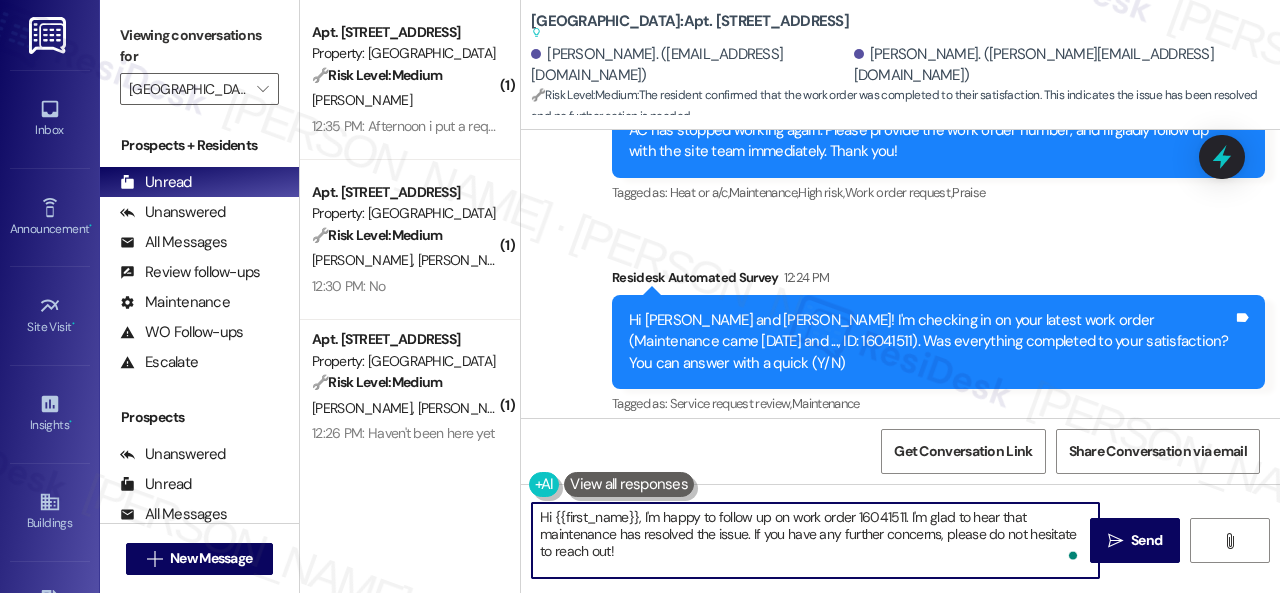 paste on "Great to hear the issues are resolved! If {{property}} lived up to your expectations, reply “Yes.” If not, feel free to share your thoughts — we’re always looking to improve" 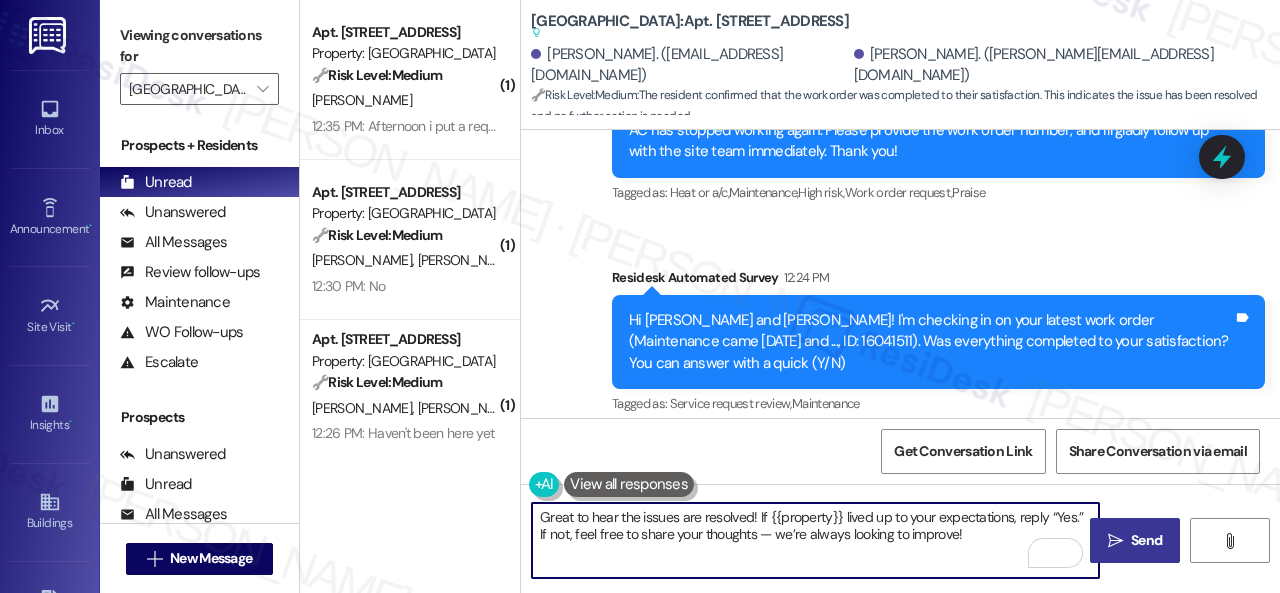 type on "Great to hear the issues are resolved! If {{property}} lived up to your expectations, reply “Yes.” If not, feel free to share your thoughts — we’re always looking to improve!" 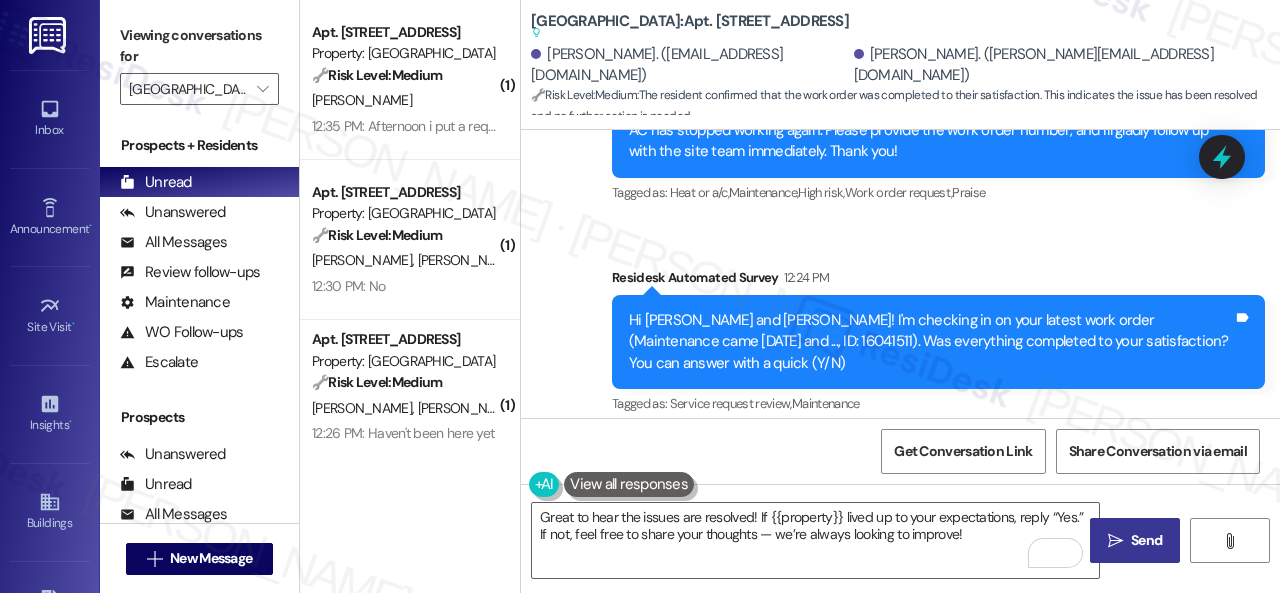 click on "Send" at bounding box center [1146, 540] 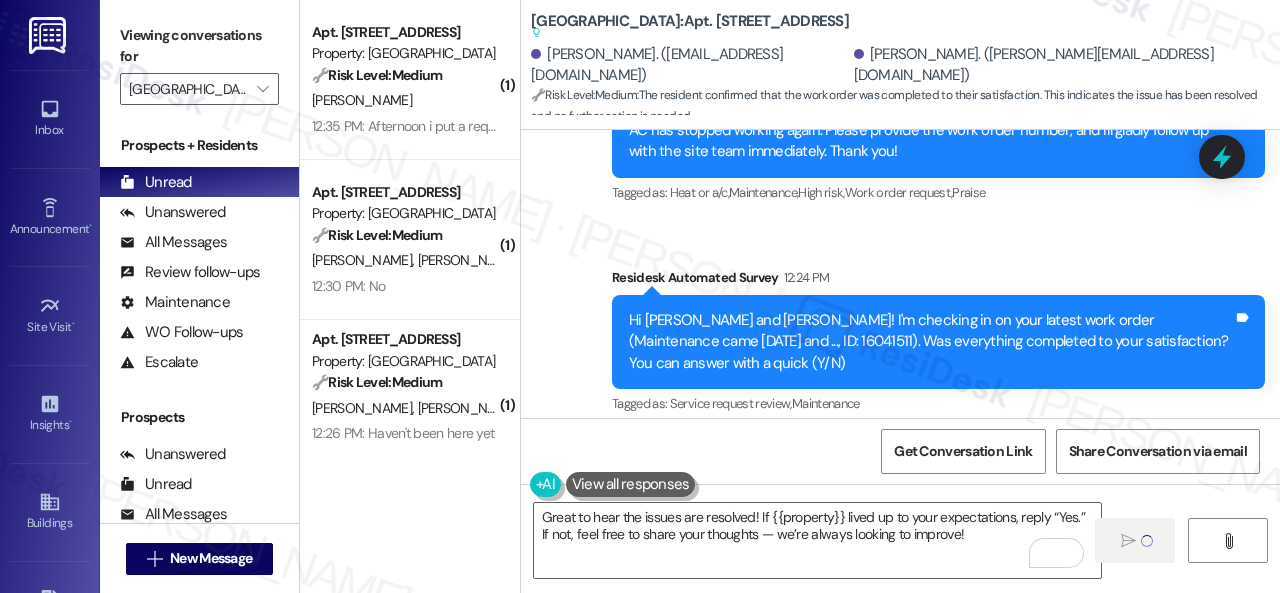 type 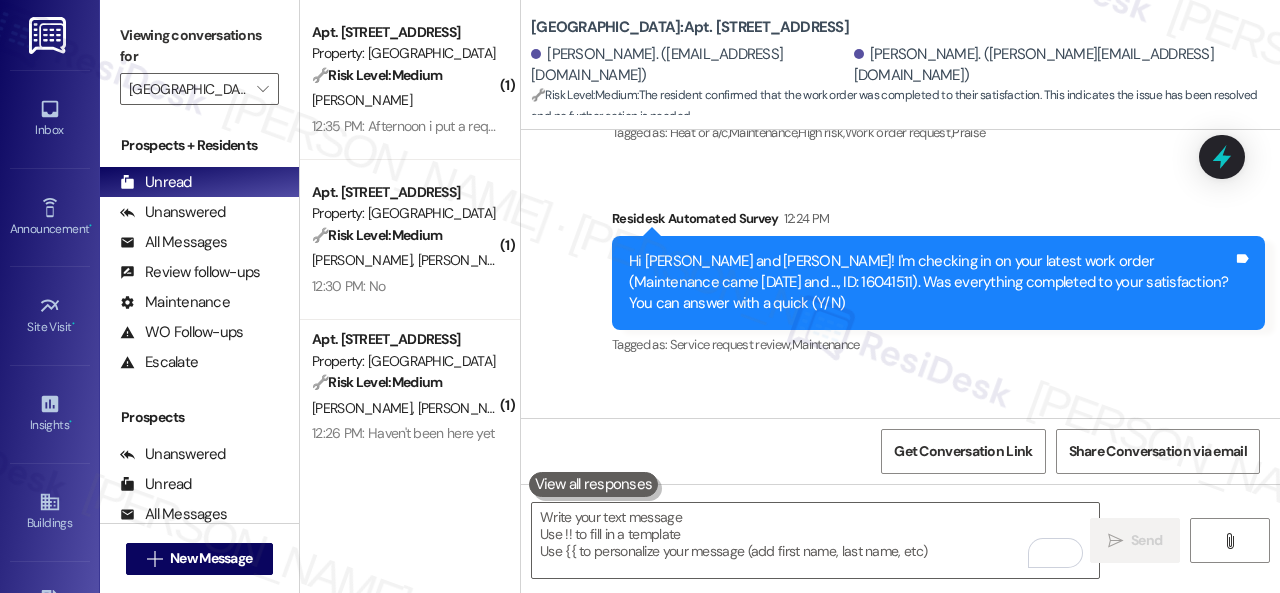 scroll, scrollTop: 24016, scrollLeft: 0, axis: vertical 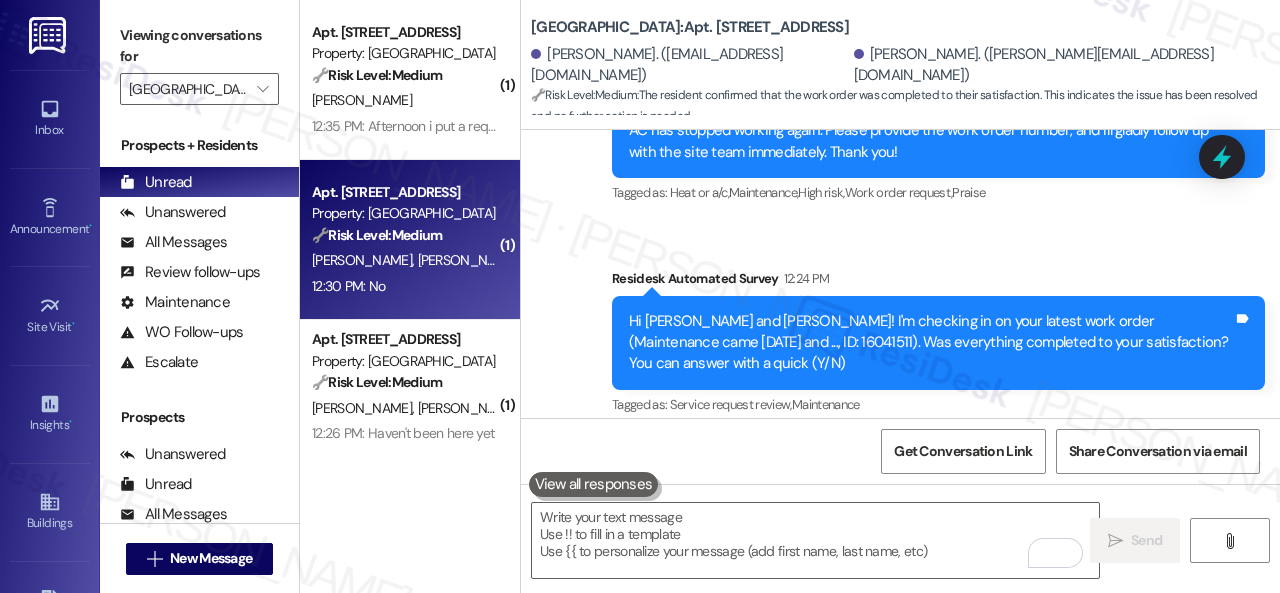 click on "🔧  Risk Level:  Medium" at bounding box center (377, 235) 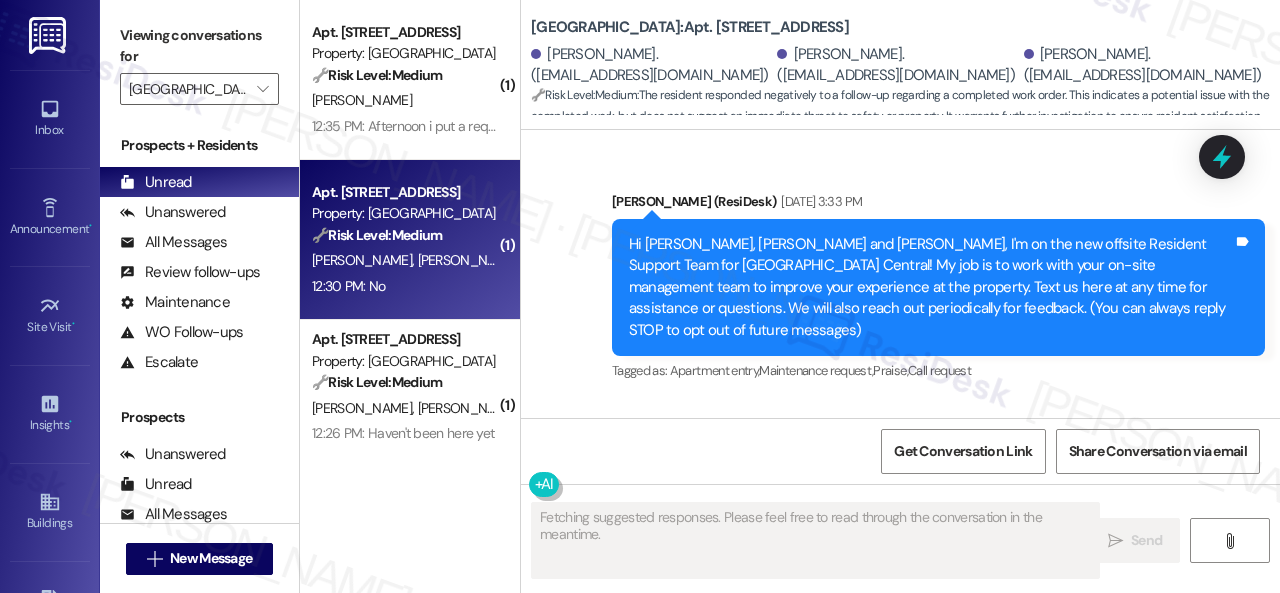 scroll, scrollTop: 26484, scrollLeft: 0, axis: vertical 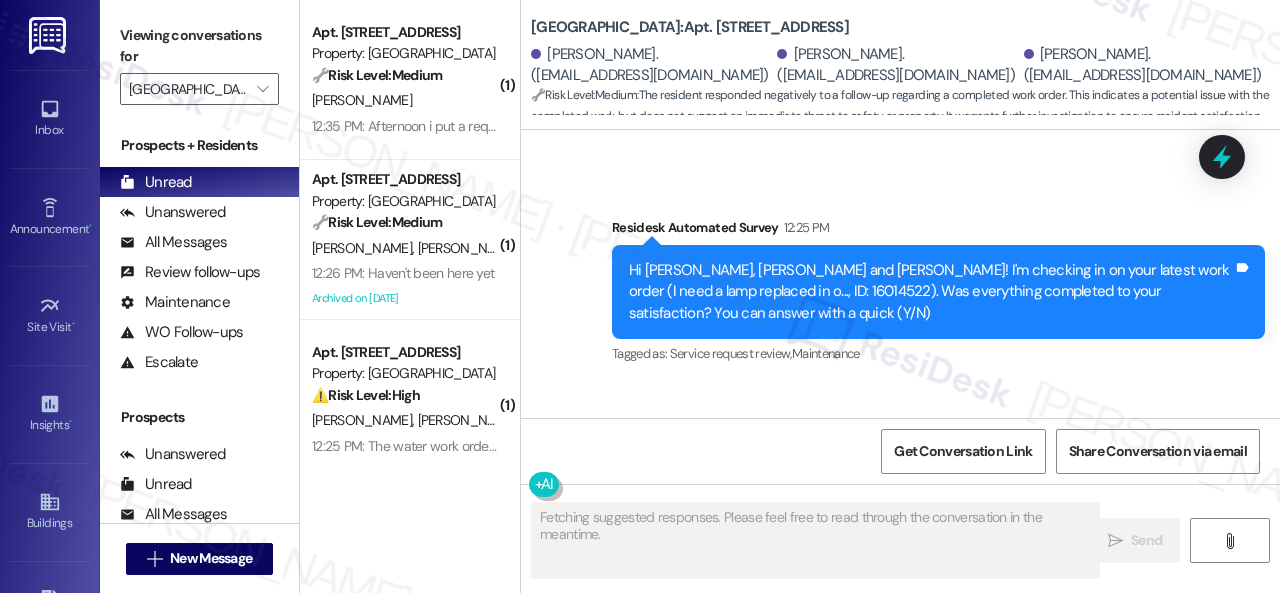 click on "Received via SMS Mayra Pena 12:30 PM No  Tags and notes Tagged as:   Negative response Click to highlight conversations about Negative response" at bounding box center (900, 468) 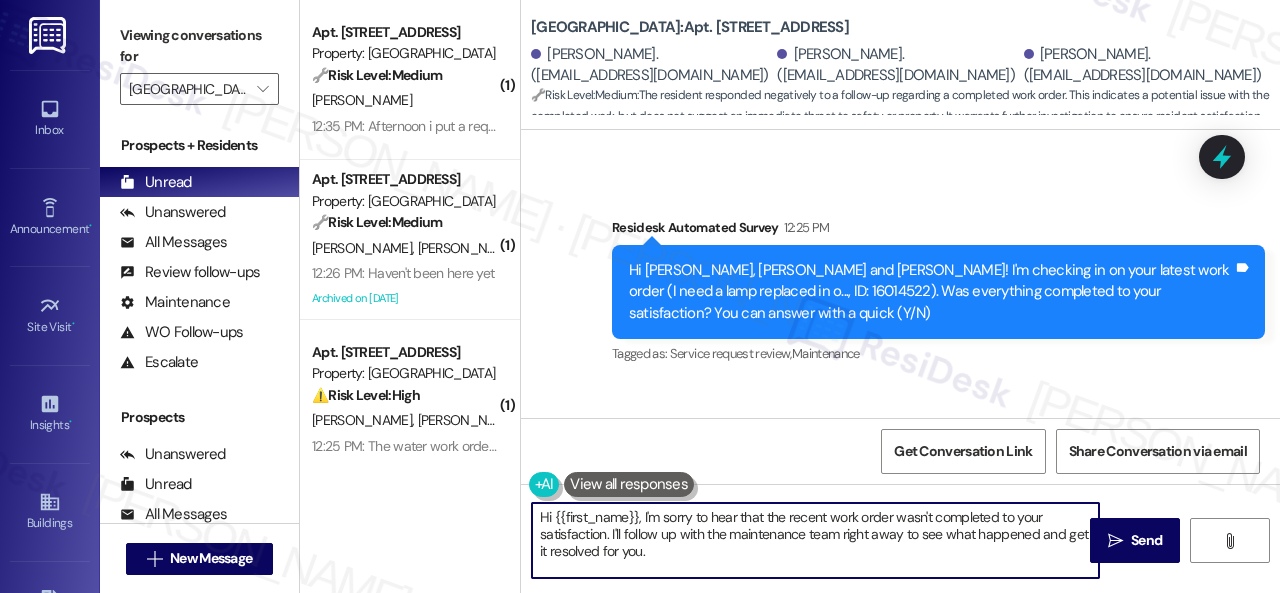 drag, startPoint x: 570, startPoint y: 531, endPoint x: 464, endPoint y: 505, distance: 109.14211 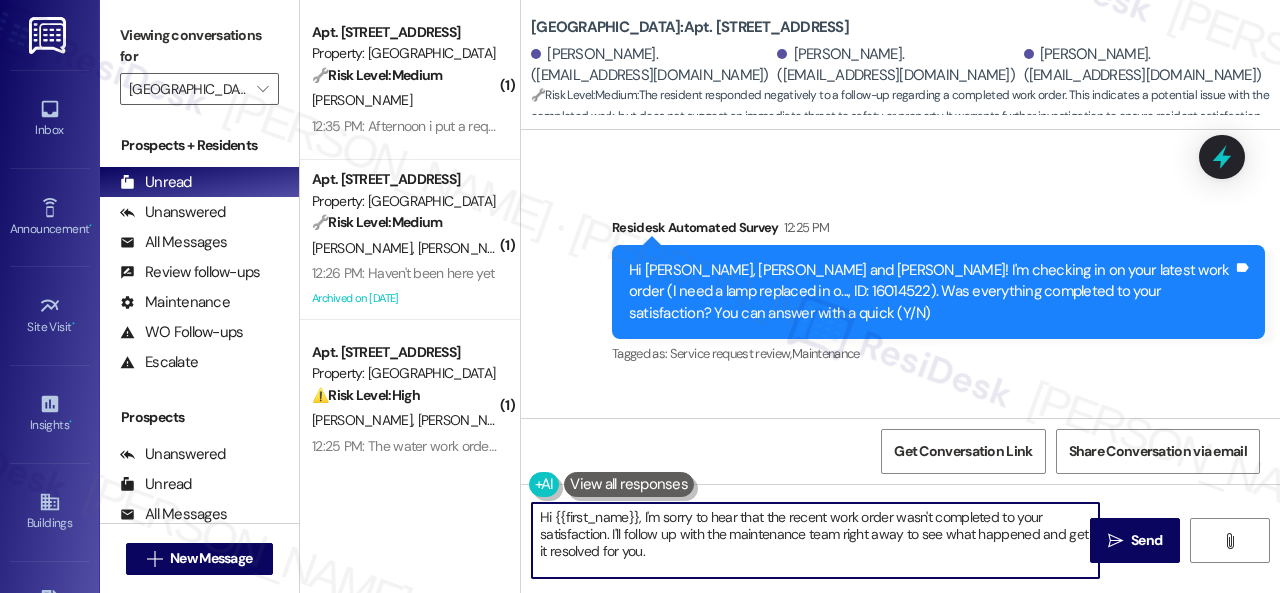 click on "( 1 ) Apt. 213, 001 Halston Park Central Property: Halston Park Central 🔧  Risk Level:  Medium The resident is inquiring about the status of a dryer repair request. While a malfunctioning dryer is an inconvenience, it does not pose an immediate threat to safety or property. This falls under non-urgent maintenance. J. Cortes 12:35 PM: Afternoon i put a request in for my dryer not working anymore , when are they coming to take a look ?  12:35 PM: Afternoon i put a request in for my dryer not working anymore , when are they coming to take a look ?  ( 1 ) Apt. 114, 004 Halston Park Central Property: Halston Park Central 🔧  Risk Level:  Medium The resident is responding to a check-in regarding a pest control work order. The response indicates that the service has not yet been performed, which is a non-urgent maintenance issue. A. Boehme D. Mead 12:26 PM: Haven't been here yet 12:26 PM: Haven't been here yet Archived on 07/16/2025 ( 1 ) Apt. 210, 004 Halston Park Central Property: Halston Park Central ⚠️" at bounding box center [790, 296] 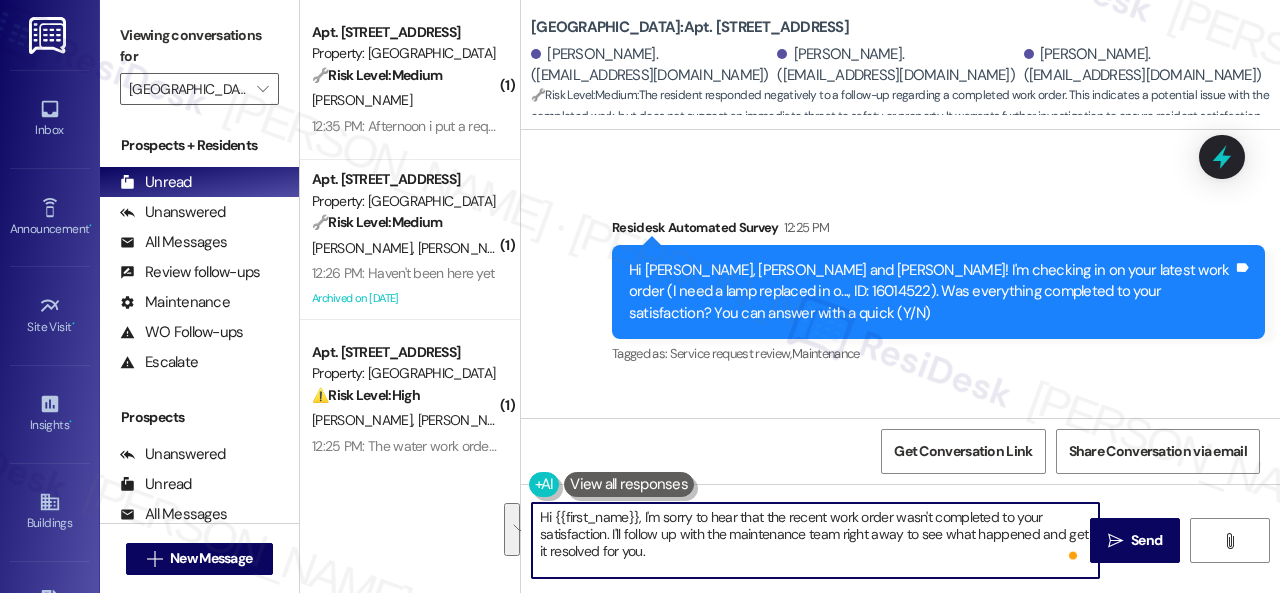 paste on "I'm sorry that the work order wasn't completed to your satisfaction. Can you please provide more details about what went wrong or what needs to be addressed?" 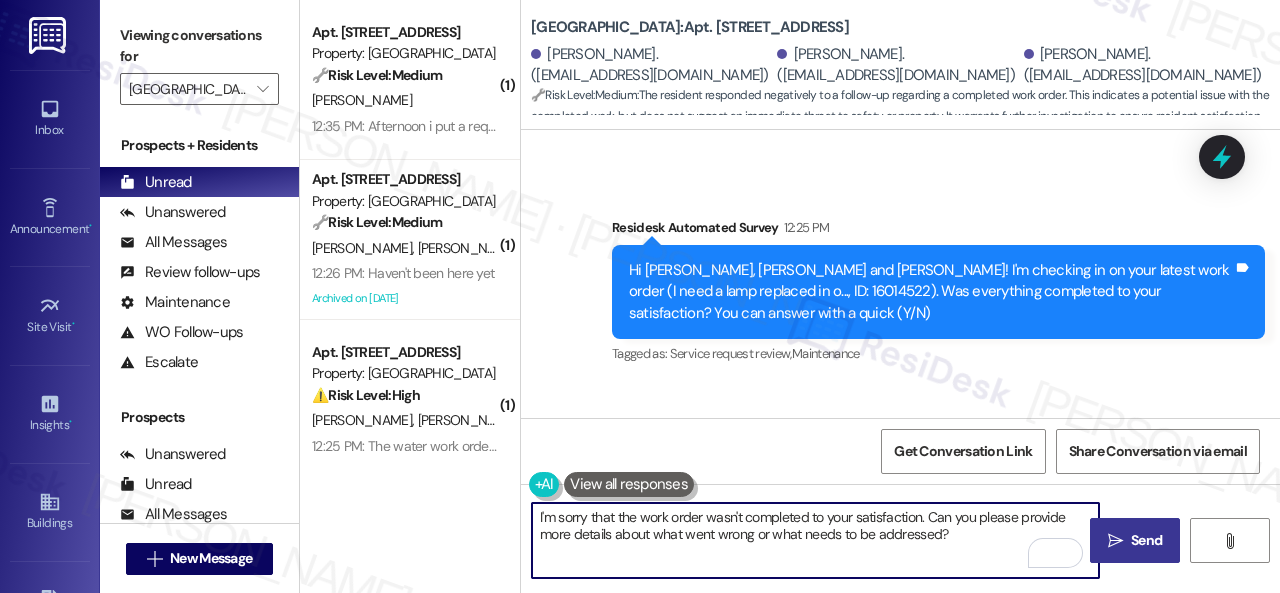 type on "I'm sorry that the work order wasn't completed to your satisfaction. Can you please provide more details about what went wrong or what needs to be addressed?" 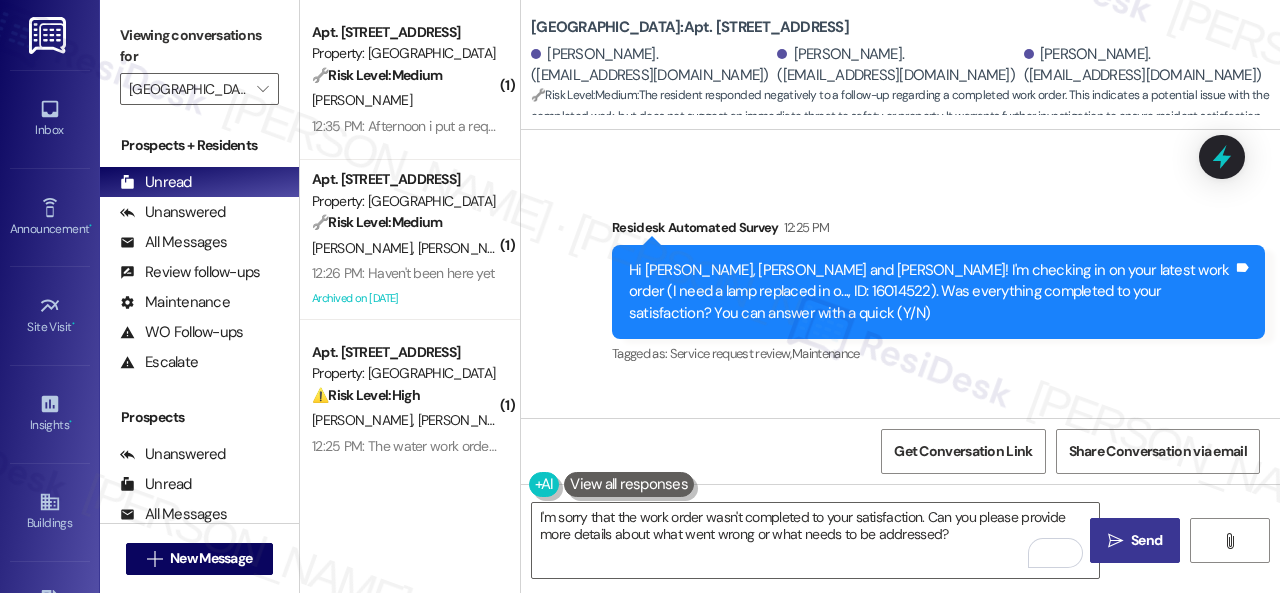 click on "Send" at bounding box center (1146, 540) 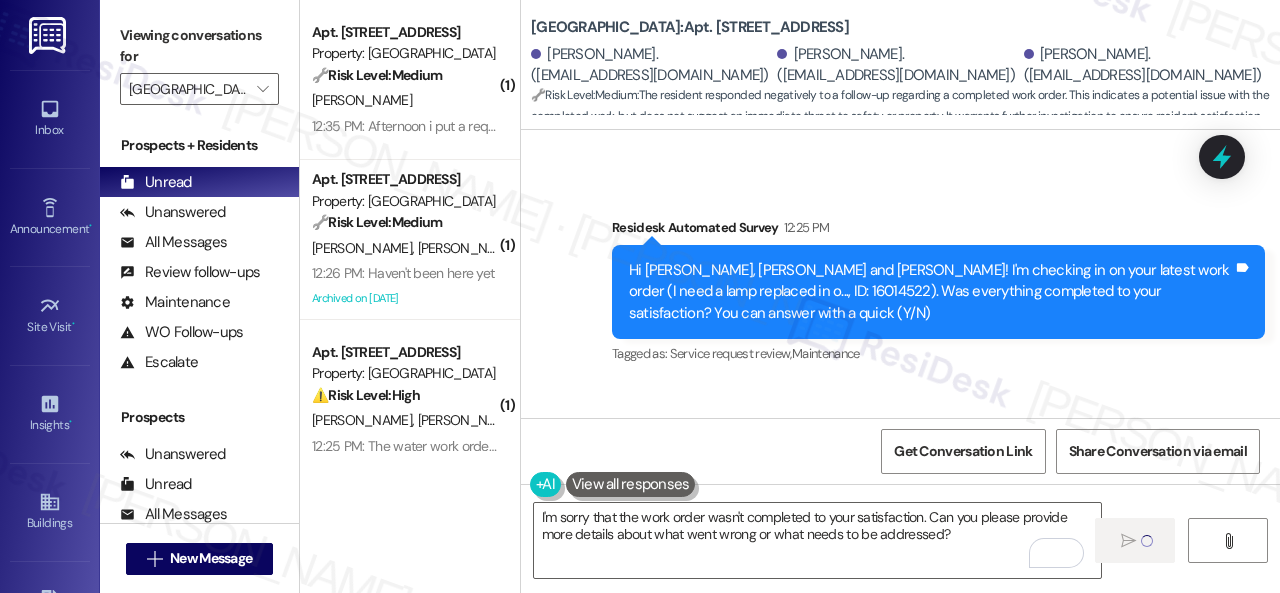 type 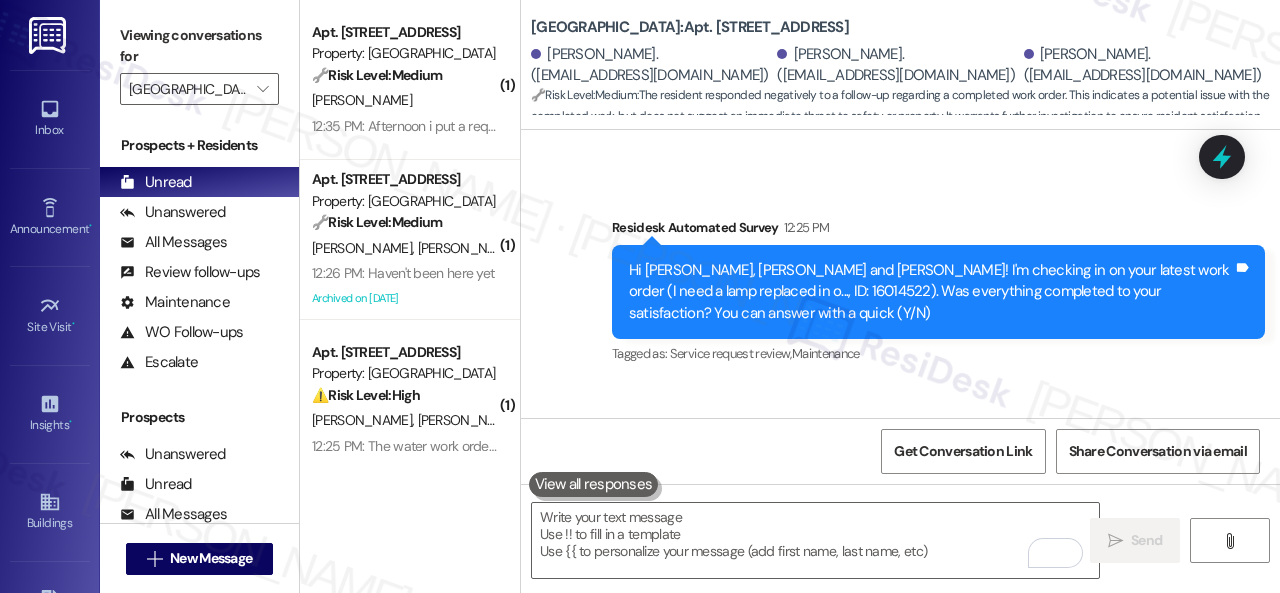 scroll, scrollTop: 26482, scrollLeft: 0, axis: vertical 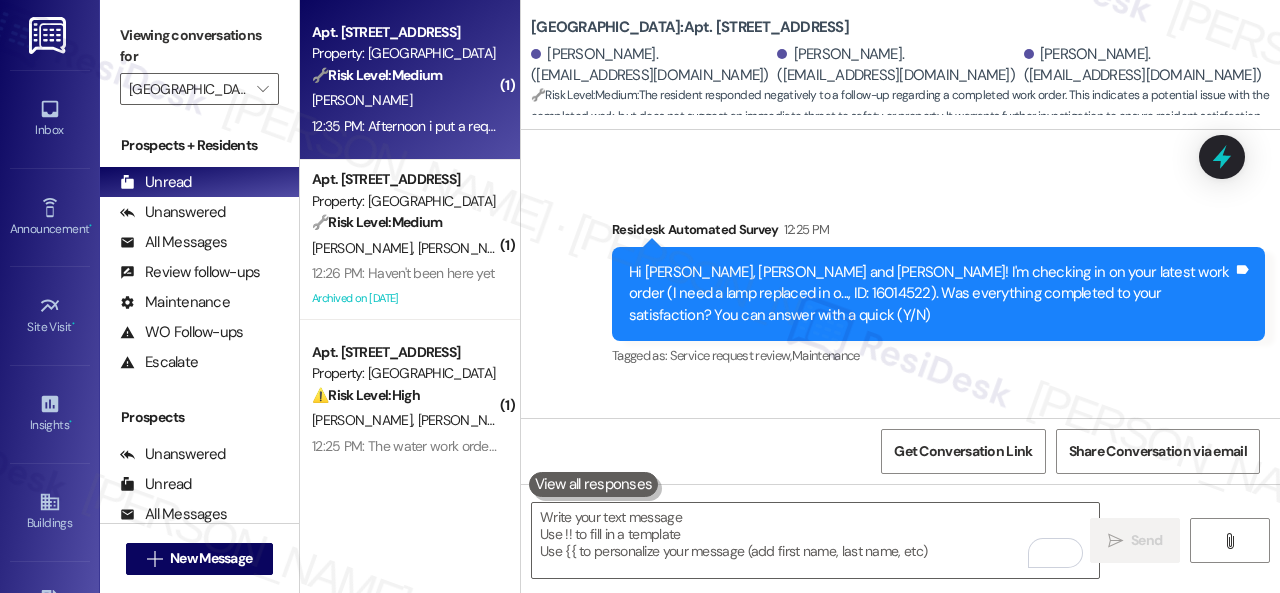 click on "J. Cortes" at bounding box center (404, 100) 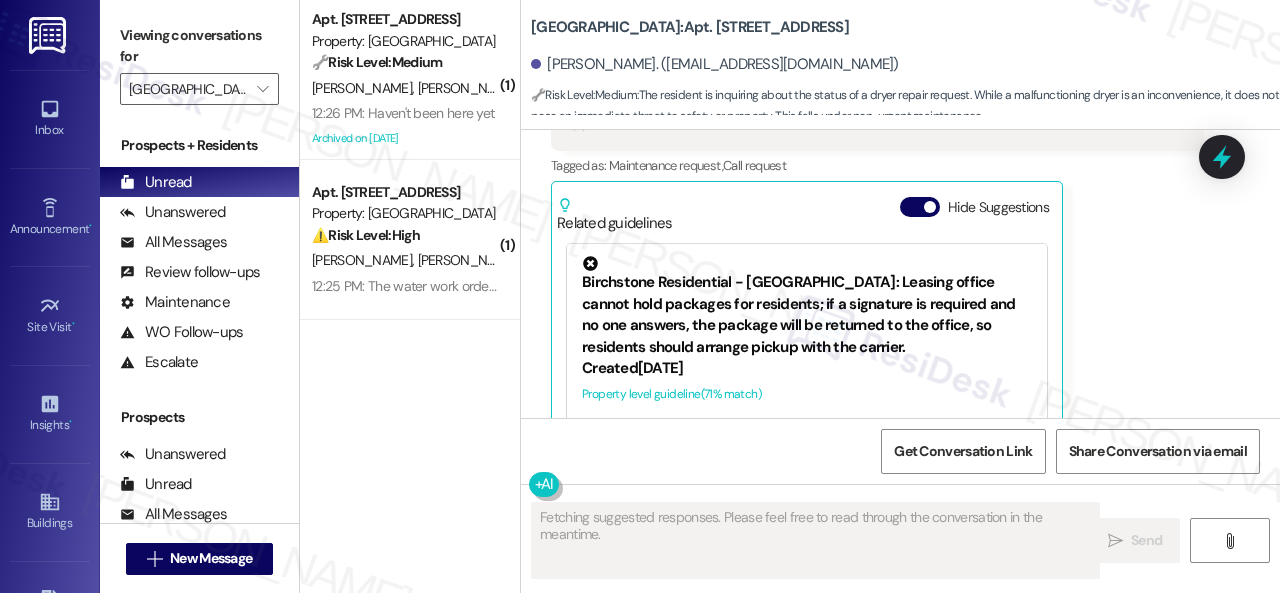 scroll, scrollTop: 12254, scrollLeft: 0, axis: vertical 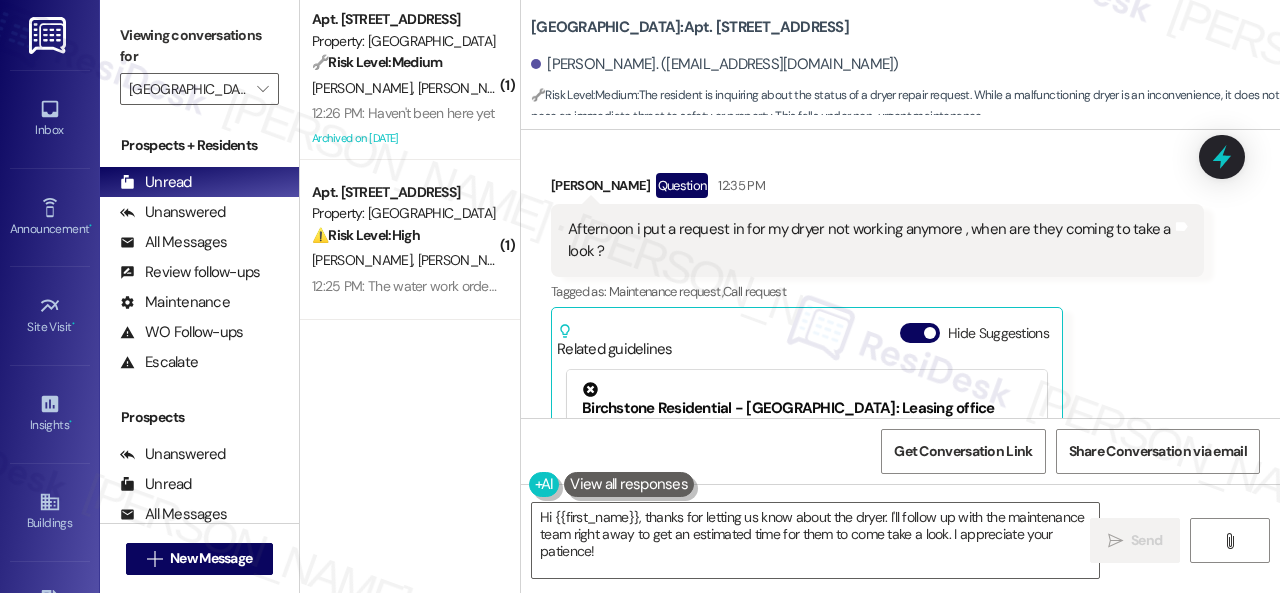 click on "James Cortes Question 12:35 PM Afternoon i put a request in for my dryer not working anymore , when are they coming to take a look ?  Tags and notes Tagged as:   Maintenance request ,  Click to highlight conversations about Maintenance request Call request Click to highlight conversations about Call request  Related guidelines Hide Suggestions Birchstone Residential - Halston Park Central: Leasing office cannot hold packages for residents; if a signature is required and no one answers, the package will be returned to the office, so residents should arrange pickup with the carrier. Created  9 months ago Property level guideline  ( 71 % match) FAQs generated by ResiDesk AI Can the leasing office hold packages for me? No, the leasing office cannot hold any packages for residents. What happens if a package requires a signature and I'm not home? If a signature is required, the carrier will attempt to deliver to your apartment door. If there's no answer, they'll take the package back to their office. Created   ( 71" at bounding box center [877, 388] 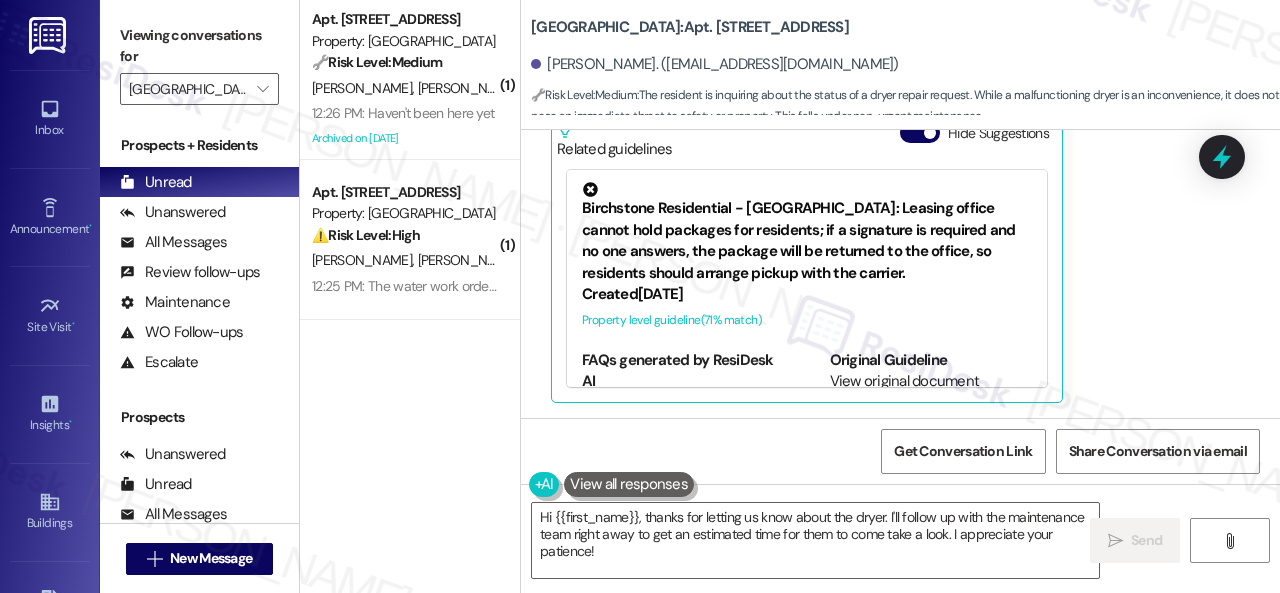 scroll, scrollTop: 12455, scrollLeft: 0, axis: vertical 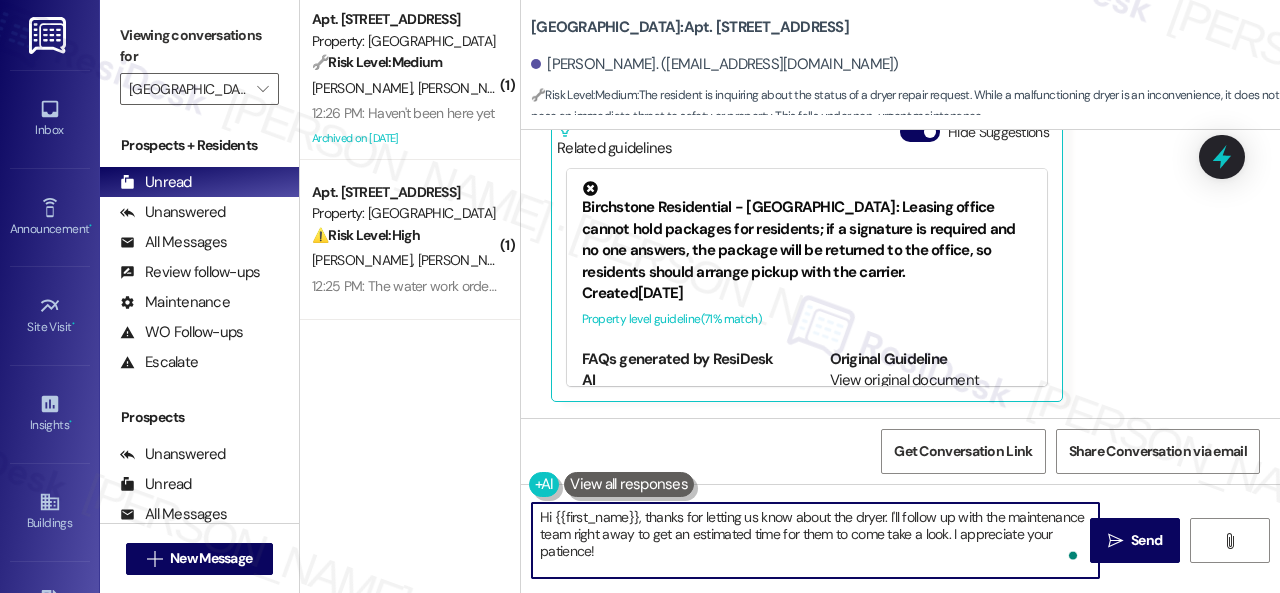 drag, startPoint x: 891, startPoint y: 521, endPoint x: 908, endPoint y: 547, distance: 31.06445 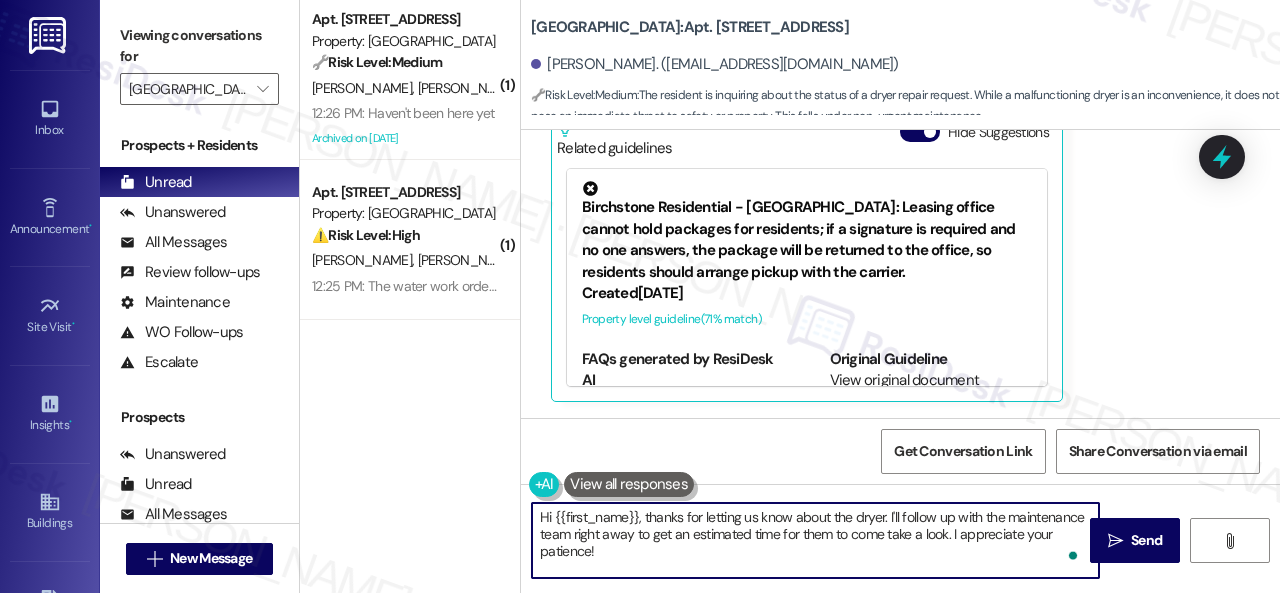 click on "Hi {{first_name}}, thanks for letting us know about the dryer. I'll follow up with the maintenance team right away to get an estimated time for them to come take a look. I appreciate your patience!" at bounding box center [815, 540] 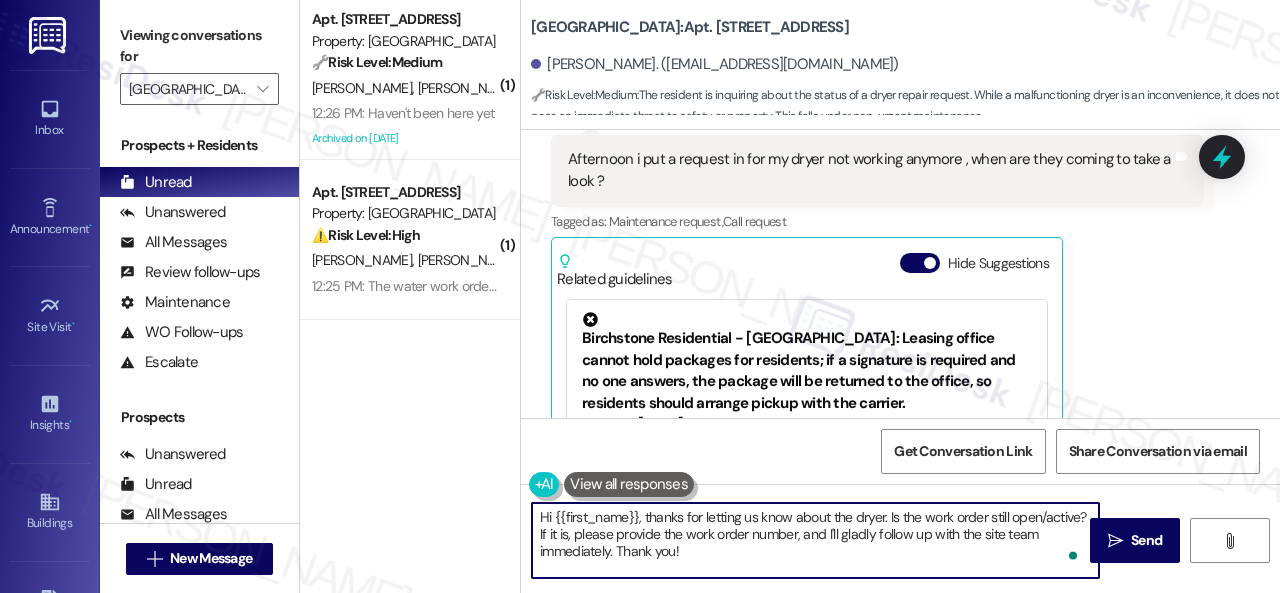 scroll, scrollTop: 12355, scrollLeft: 0, axis: vertical 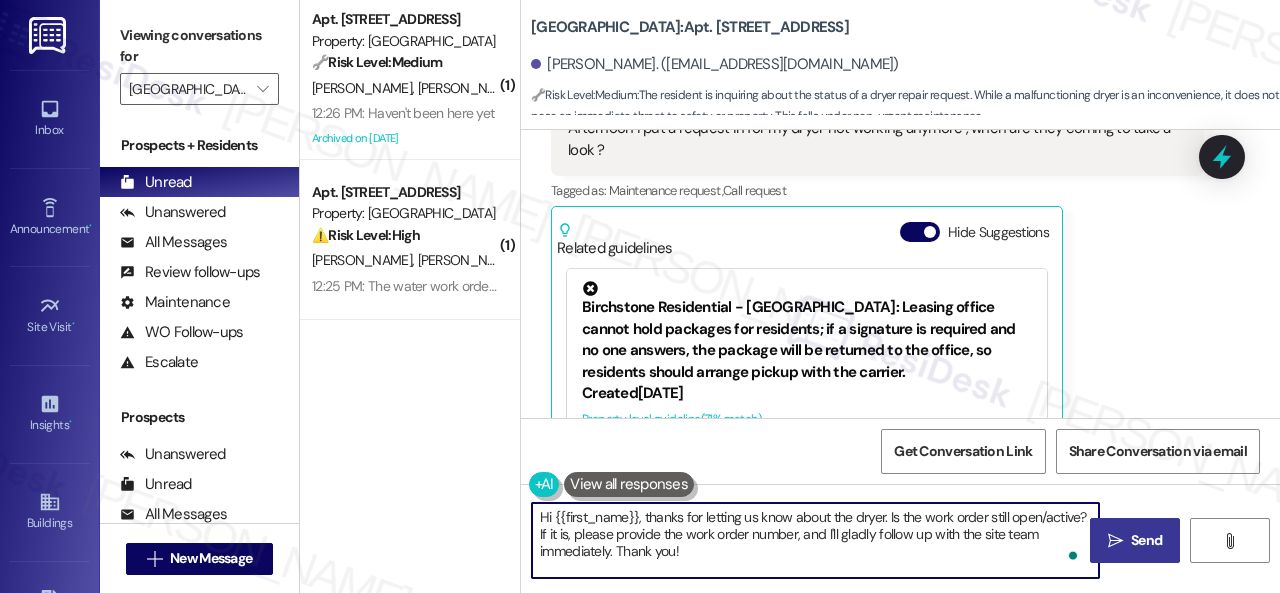type on "Hi {{first_name}}, thanks for letting us know about the dryer. Is the work order still open/active? If it is, please provide the work order number, and I'll gladly follow up with the site team immediately. Thank you!" 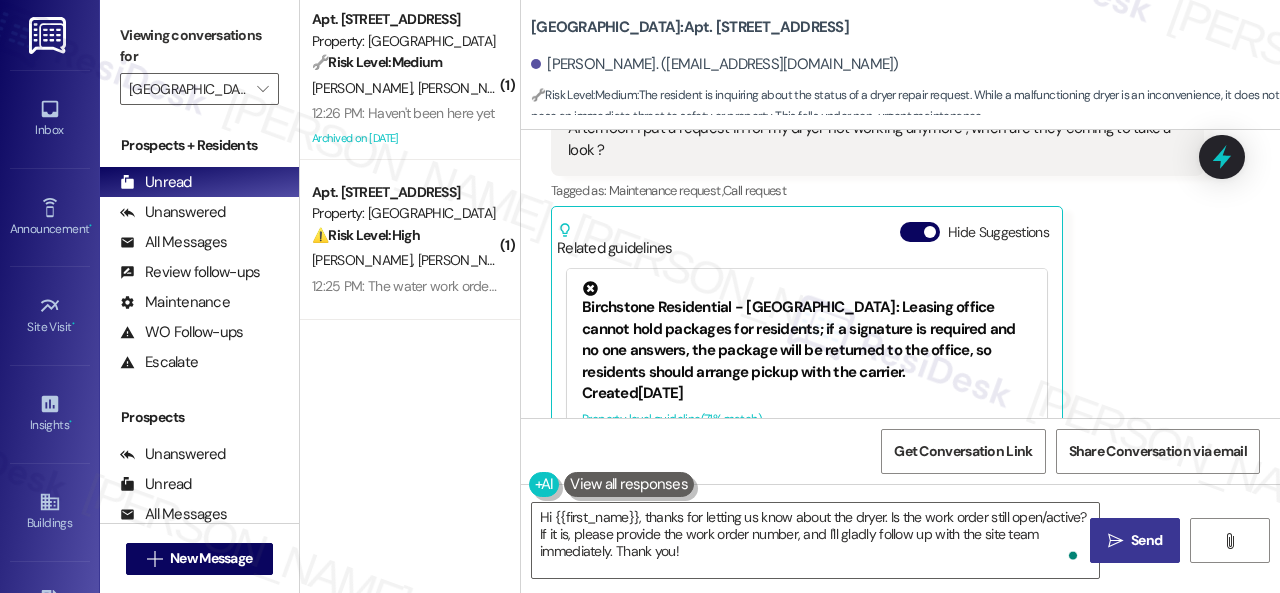 click on "Send" at bounding box center (1146, 540) 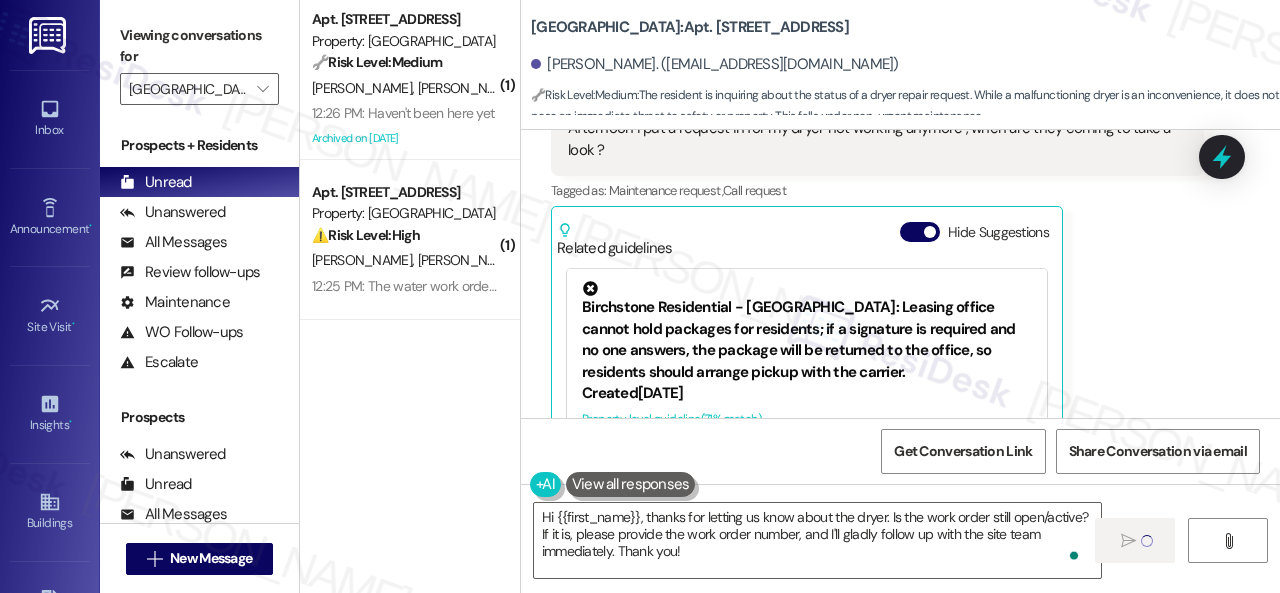 type 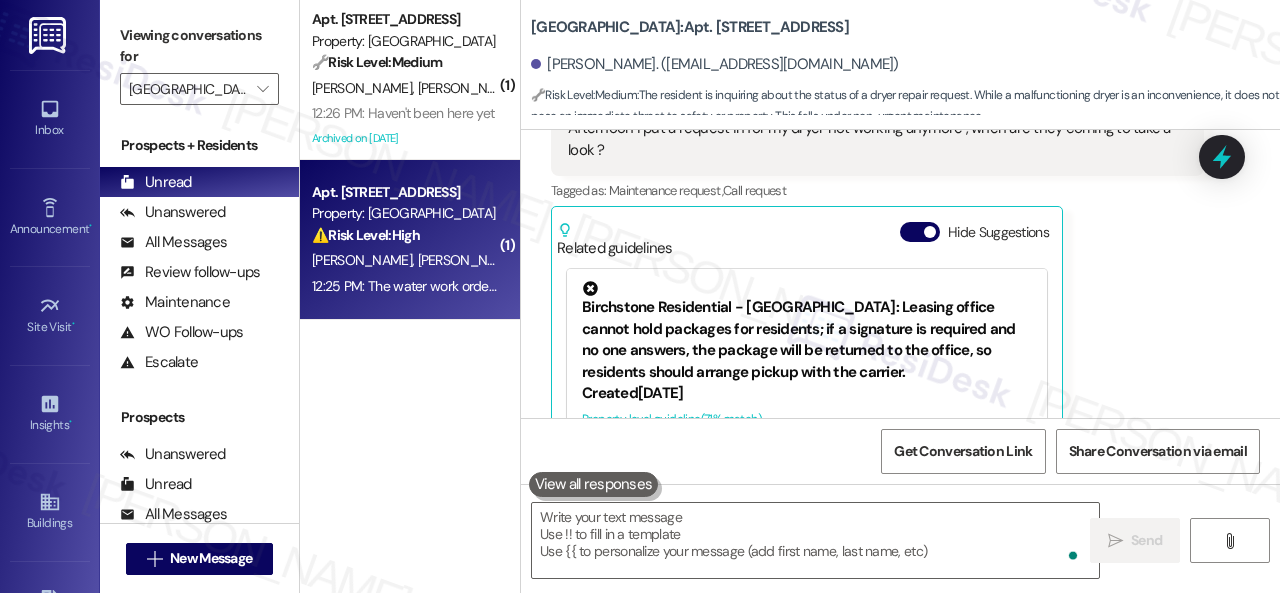 scroll, scrollTop: 12454, scrollLeft: 0, axis: vertical 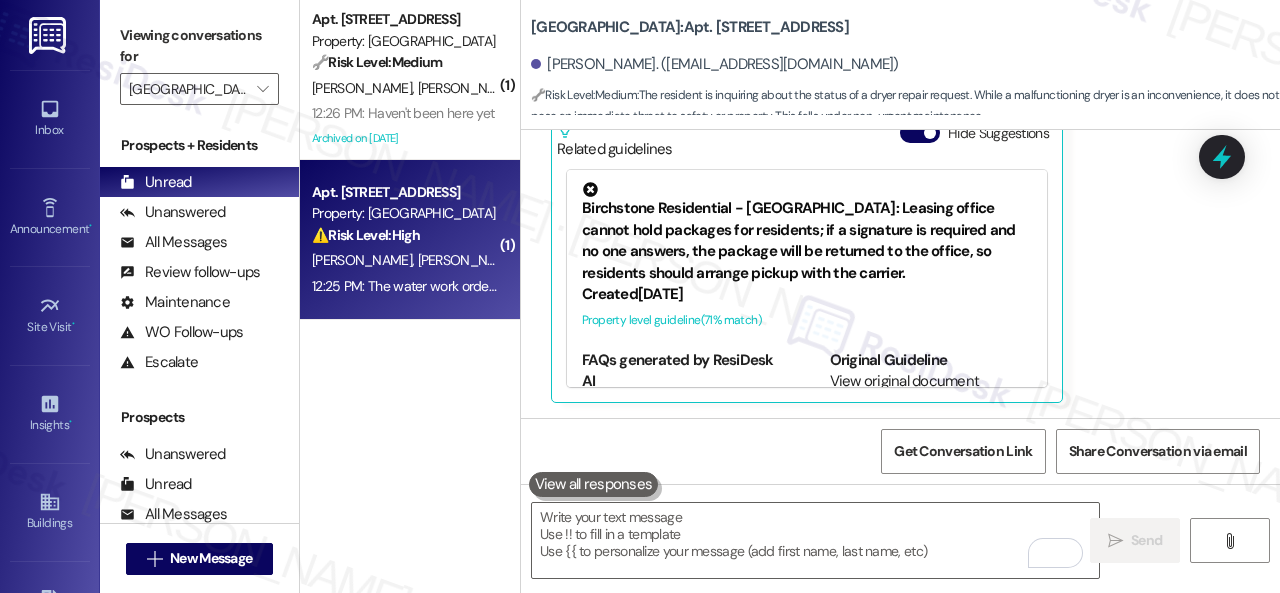 click on "B. Jenkins W. Jenkins" at bounding box center (404, 260) 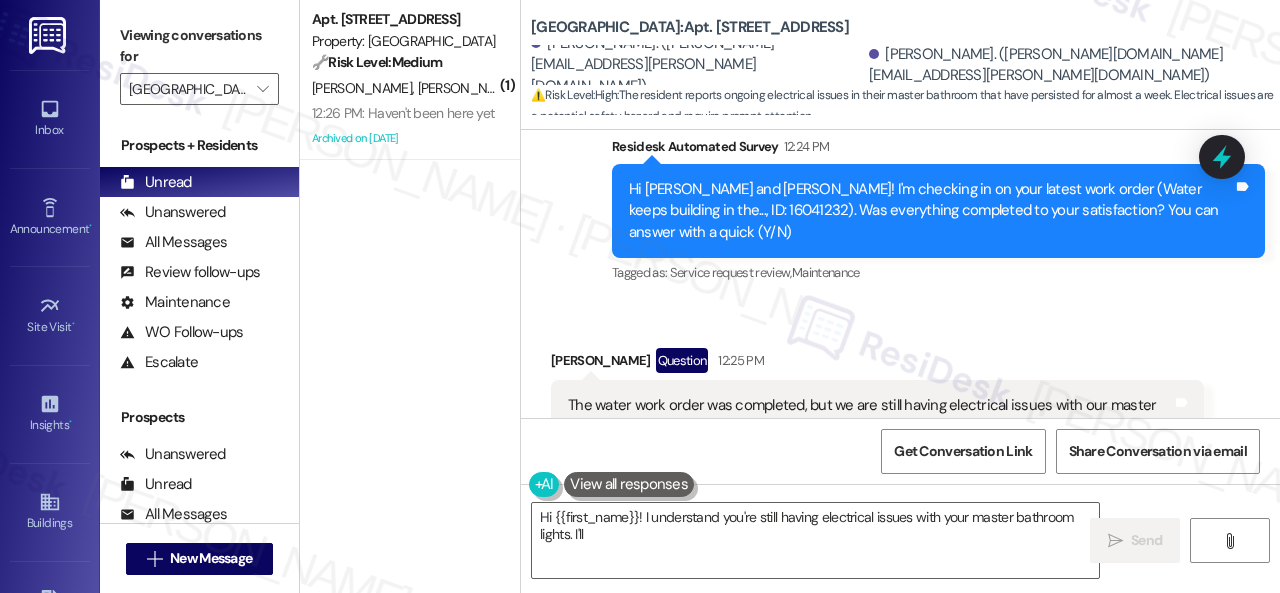 scroll, scrollTop: 14876, scrollLeft: 0, axis: vertical 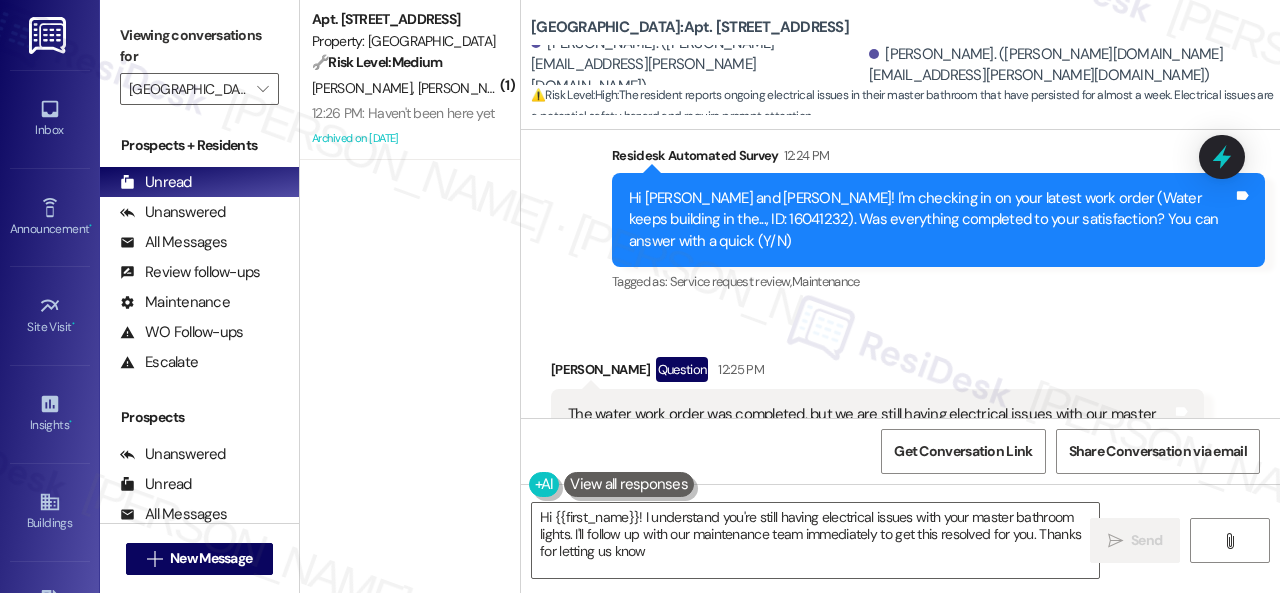 type on "Hi {{first_name}}! I understand you're still having electrical issues with your master bathroom lights. I'll follow up with our maintenance team immediately to get this resolved for you. Thanks for letting us know!" 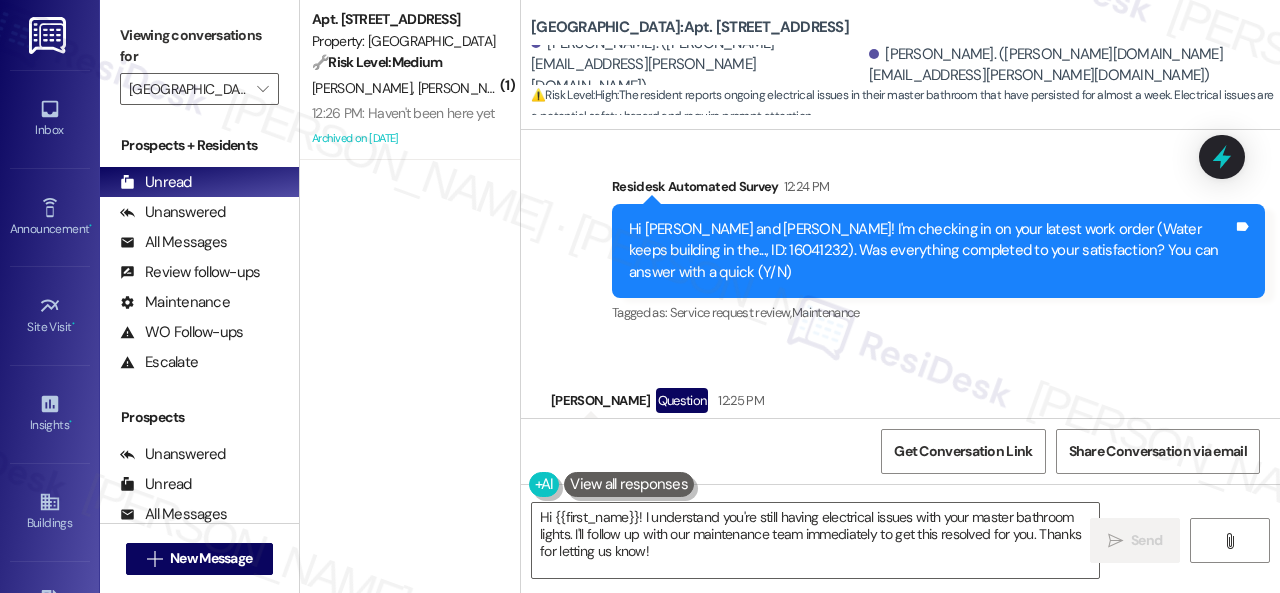 scroll, scrollTop: 14876, scrollLeft: 0, axis: vertical 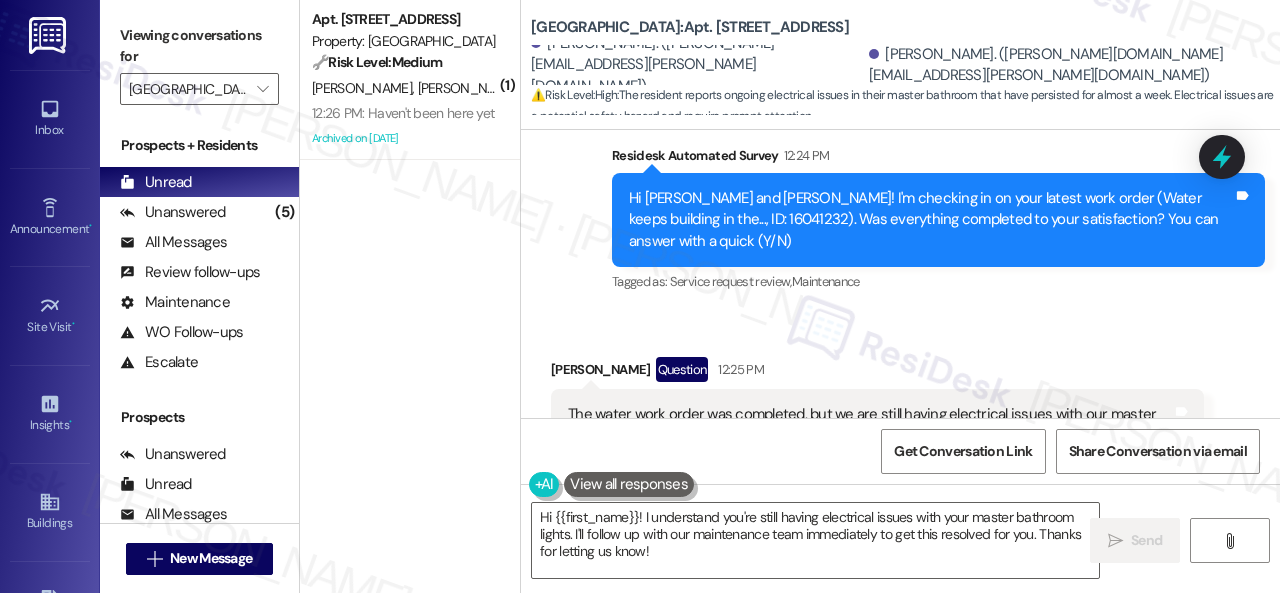 click on "Received via SMS Brittany Jenkins Question 12:25 PM The water work order was completed, but we are still having electrical issues with our master bathroom lights. It has been almost a week. Issue started last Friday. Tags and notes Tagged as:   Electrical services ,  Click to highlight conversations about Electrical services Maintenance ,  Click to highlight conversations about Maintenance Work order request ,  Click to highlight conversations about Work order request Maintenance request Click to highlight conversations about Maintenance request  Related guidelines Hide Suggestions Birchstone Residential - Halston Park Central: Onsite maintenance team does not handle tree trimming. Created  9 months ago Property level guideline  ( 66 % match) FAQs generated by ResiDesk AI Who handles tree trimming if the onsite maintenance team doesn't? Tree trimming is handled by a specialized external service. Contact the property management office for more information or to request tree trimming services. http://res.cl…" at bounding box center (900, 557) 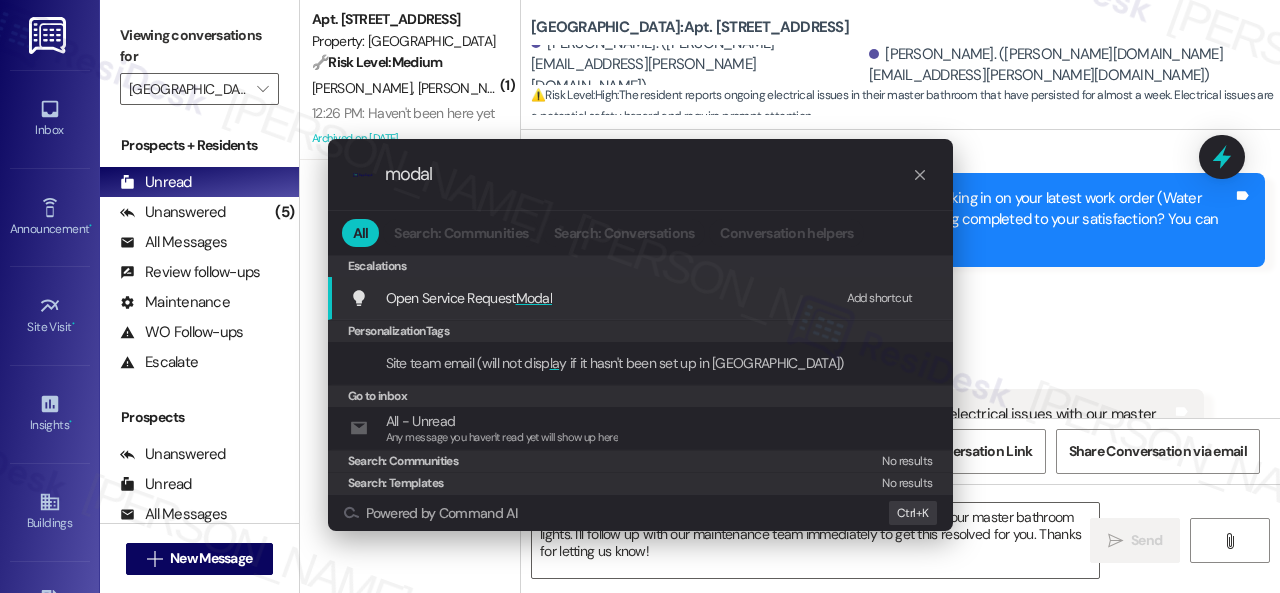 click on "Add shortcut" at bounding box center (880, 298) 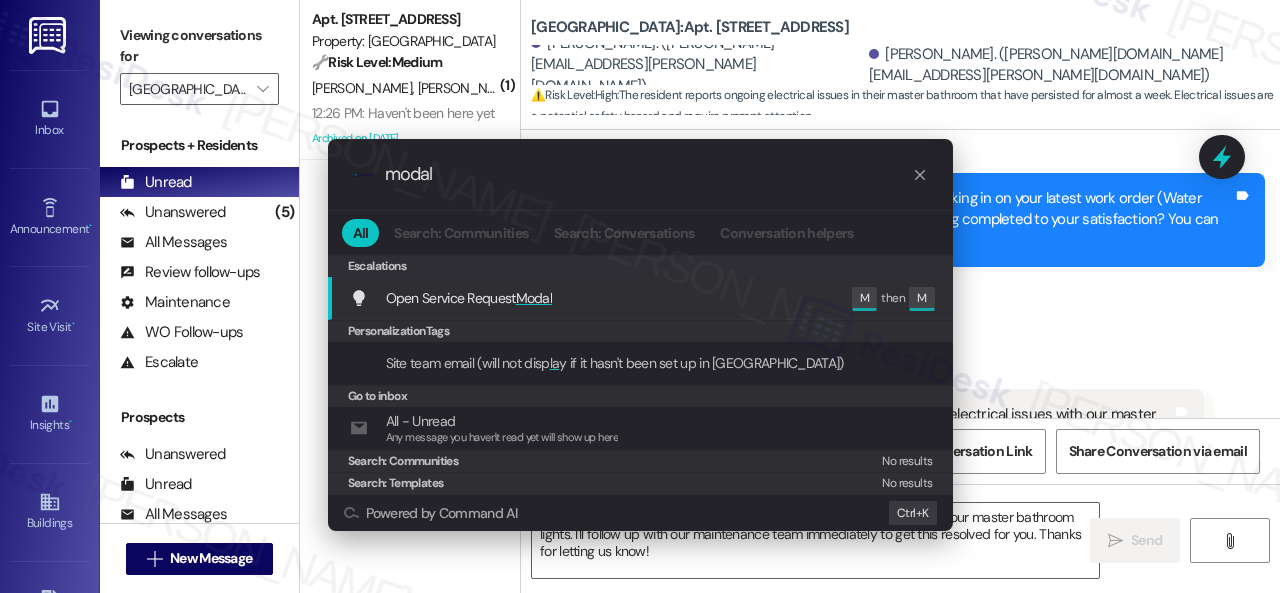 click on "Open Service Request  Modal" at bounding box center (469, 298) 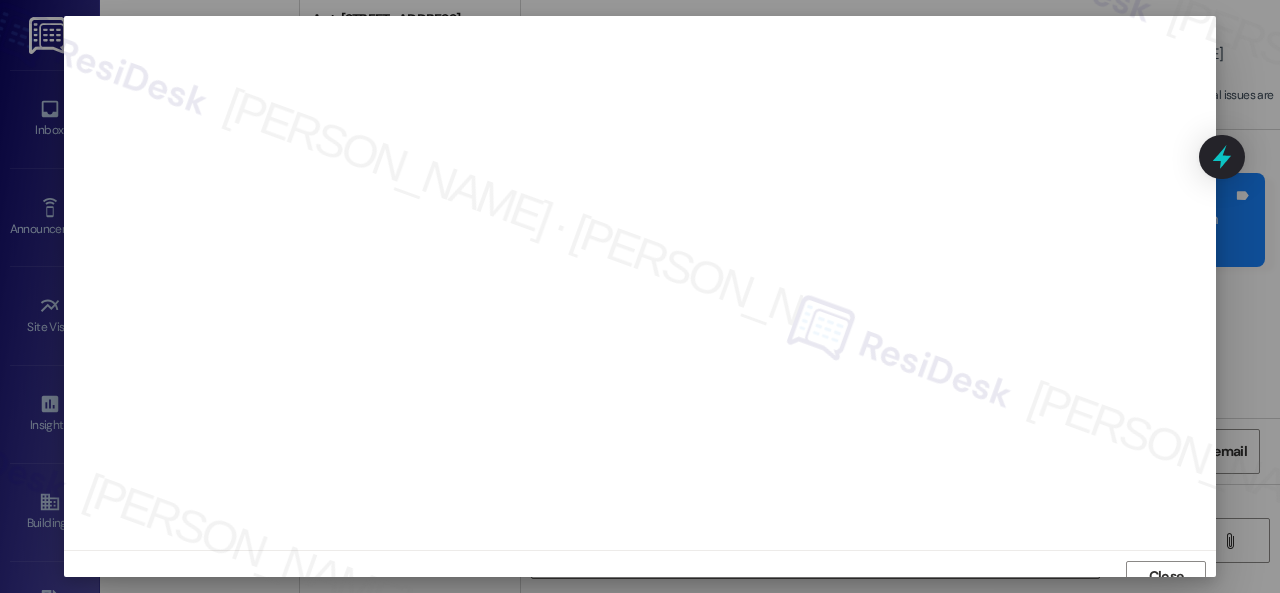 scroll, scrollTop: 15, scrollLeft: 0, axis: vertical 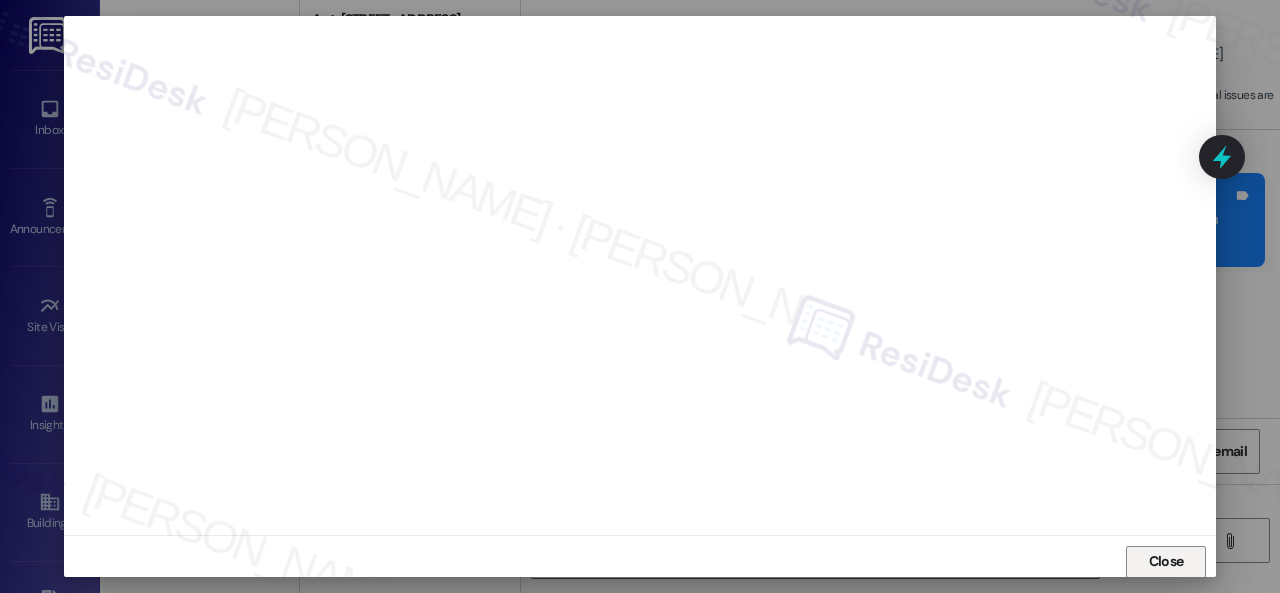 click on "Close" at bounding box center [1166, 562] 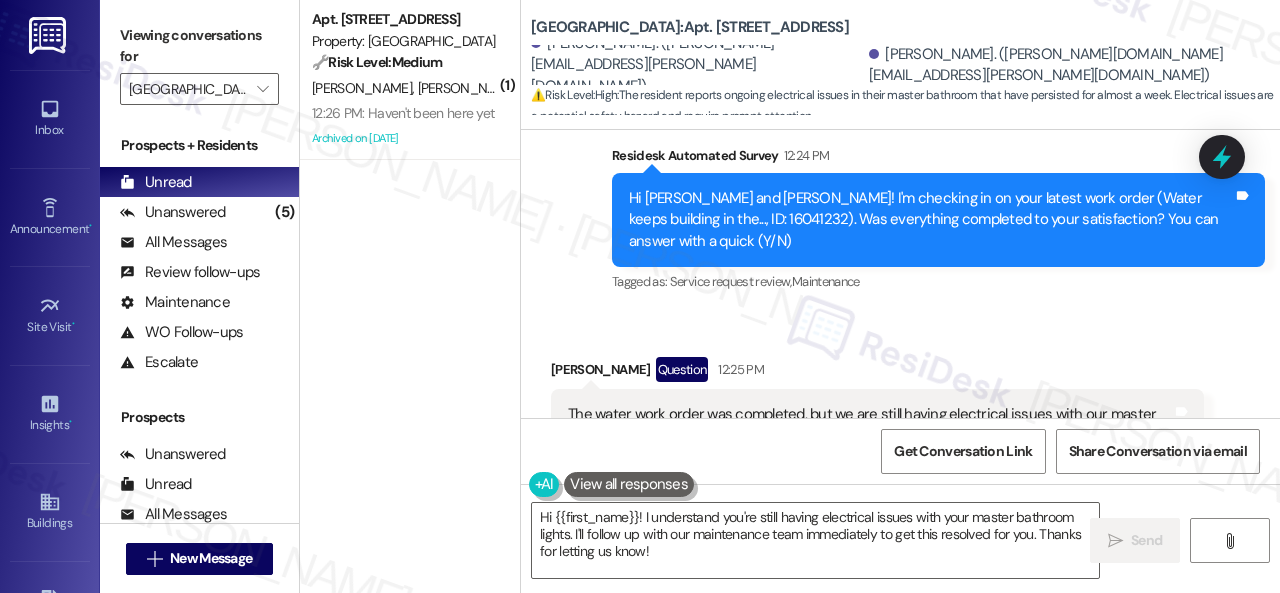 click on "Received via SMS Brittany Jenkins Question 12:25 PM The water work order was completed, but we are still having electrical issues with our master bathroom lights. It has been almost a week. Issue started last Friday. Tags and notes Tagged as:   Electrical services ,  Click to highlight conversations about Electrical services Maintenance ,  Click to highlight conversations about Maintenance Work order request ,  Click to highlight conversations about Work order request Maintenance request Click to highlight conversations about Maintenance request  Related guidelines Hide Suggestions Birchstone Residential - Halston Park Central: Onsite maintenance team does not handle tree trimming. Created  9 months ago Property level guideline  ( 66 % match) FAQs generated by ResiDesk AI Who handles tree trimming if the onsite maintenance team doesn't? Tree trimming is handled by a specialized external service. Contact the property management office for more information or to request tree trimming services. http://res.cl…" at bounding box center (877, 572) 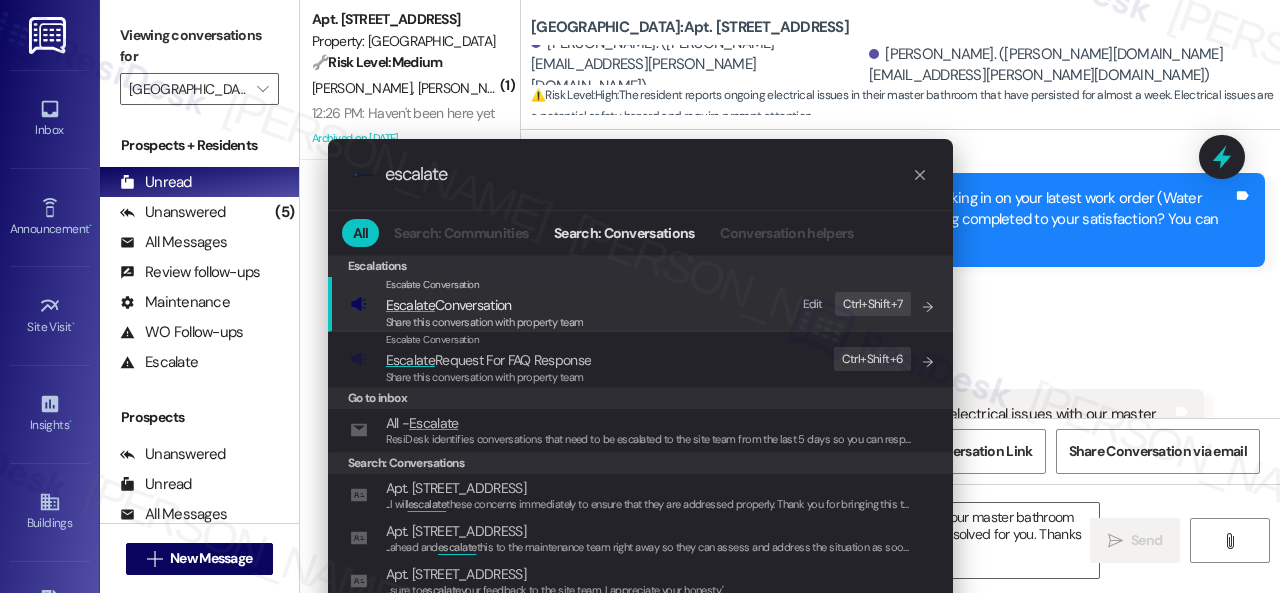 type on "escalate" 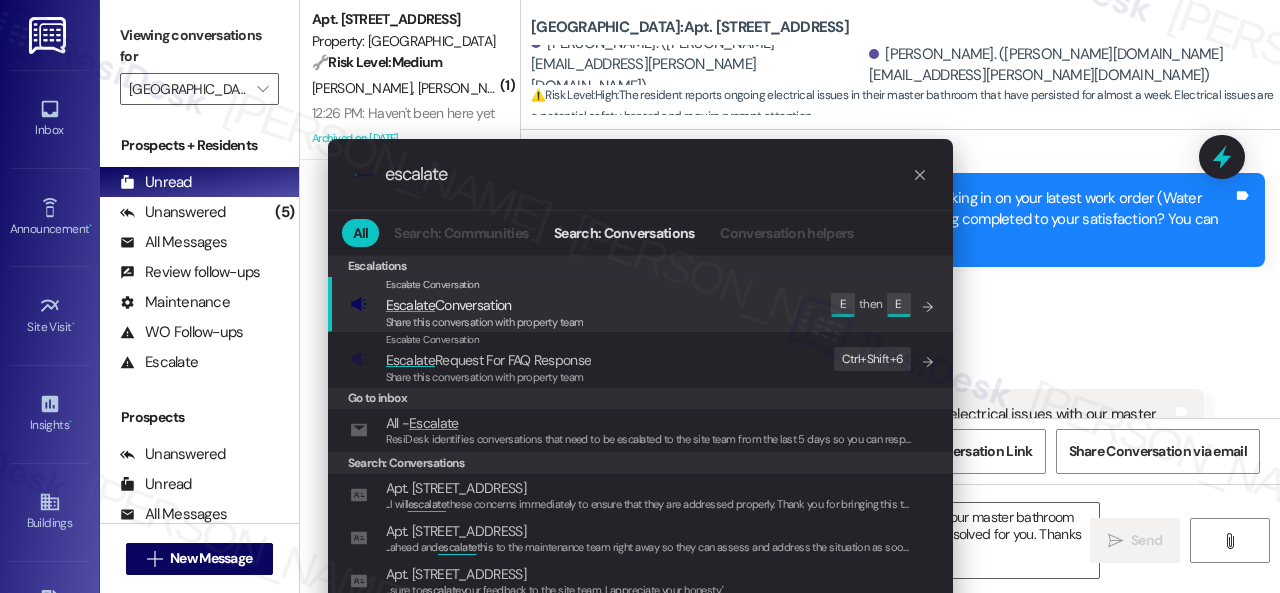 click 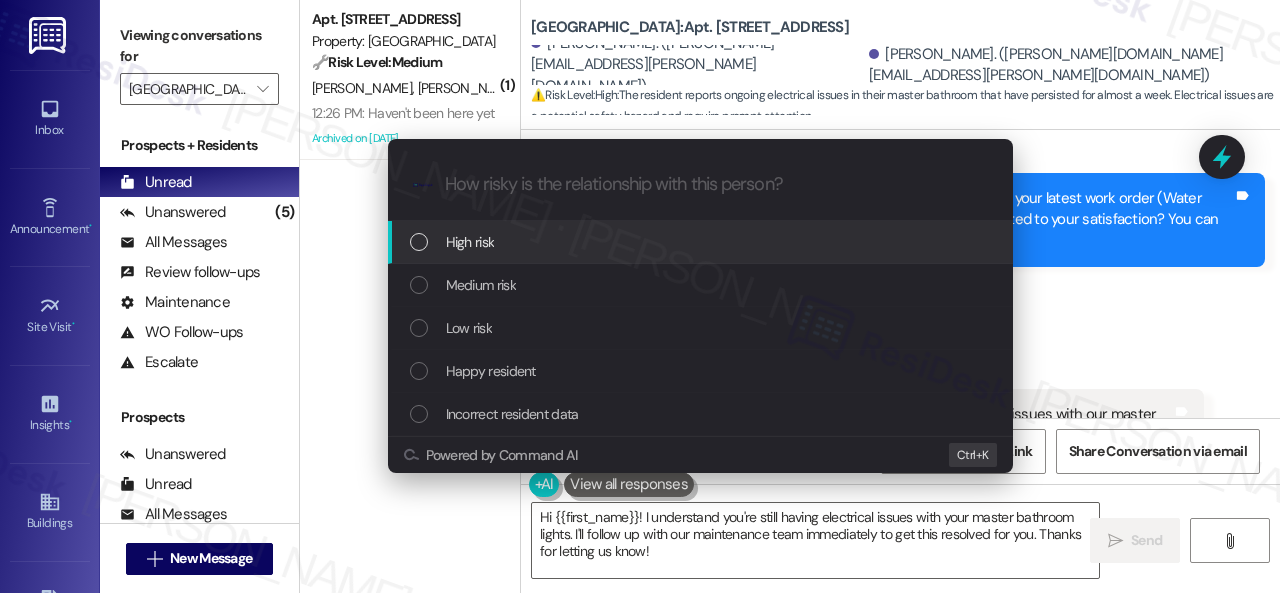 click on "High risk" at bounding box center (470, 242) 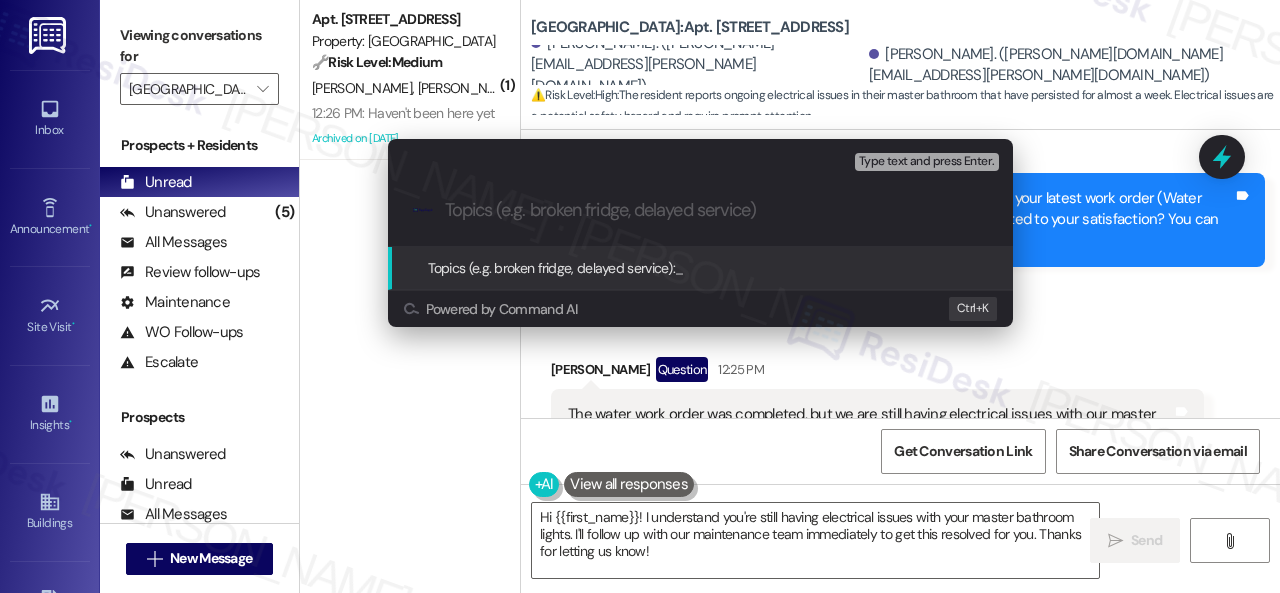 paste on "Follow-up on work order 16037253" 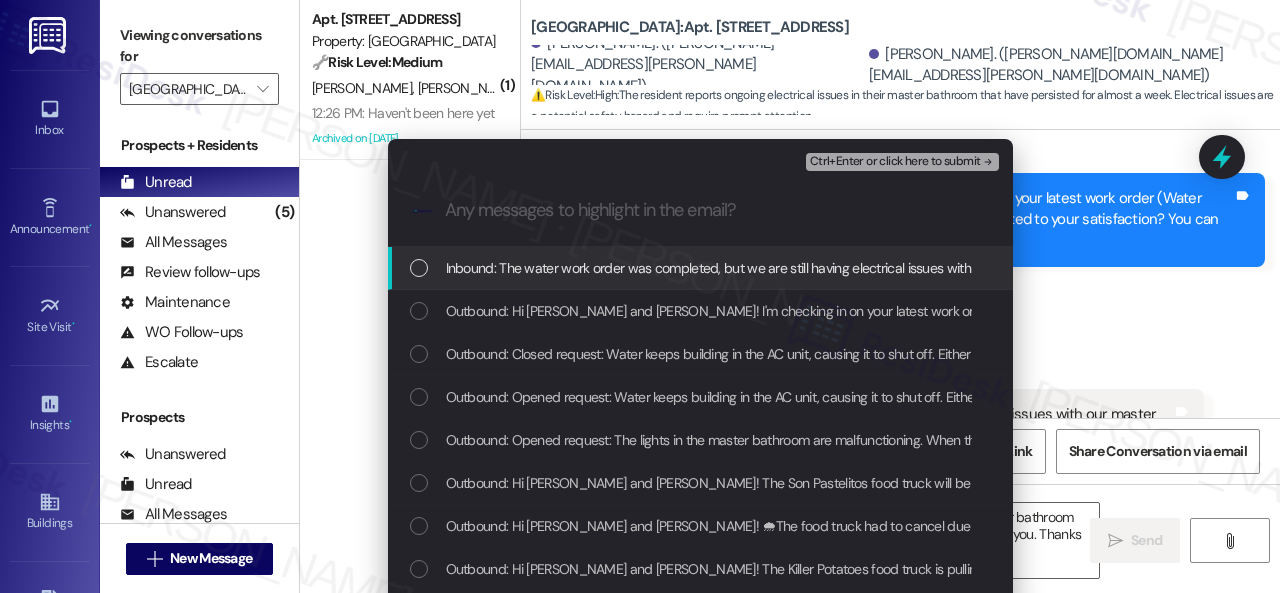 click on "Inbound: The water work order was completed, but we are still having electrical issues with our master bathroom lights. It has been almost a week. Issue started last Friday." at bounding box center [928, 268] 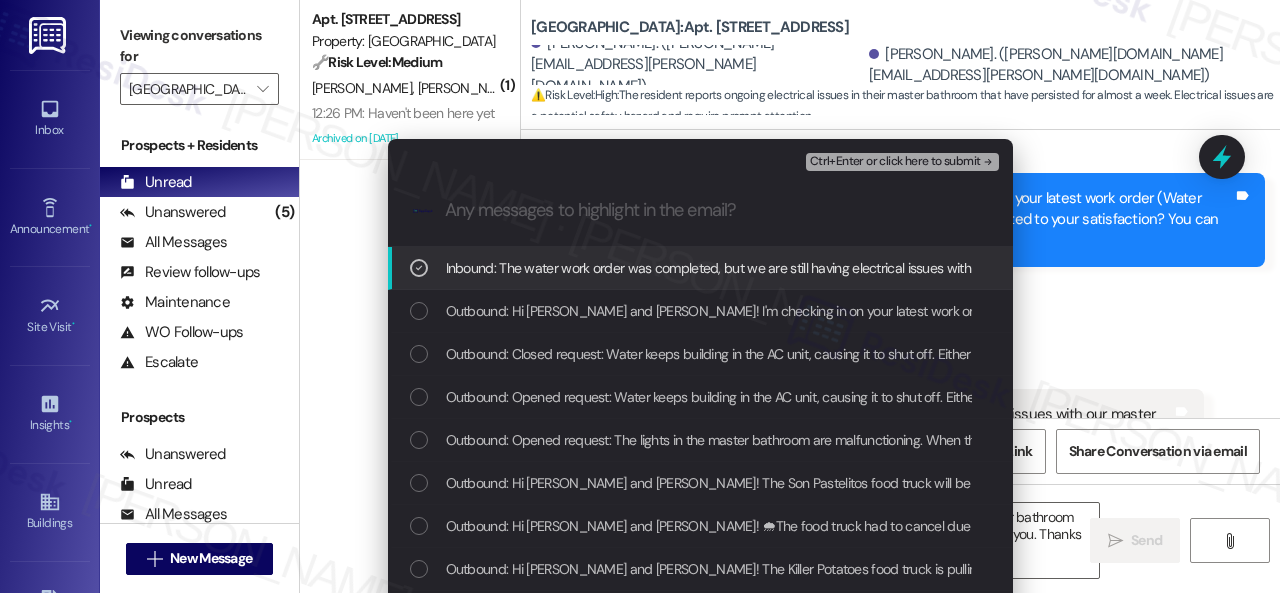 click on "Ctrl+Enter or click here to submit" at bounding box center [895, 162] 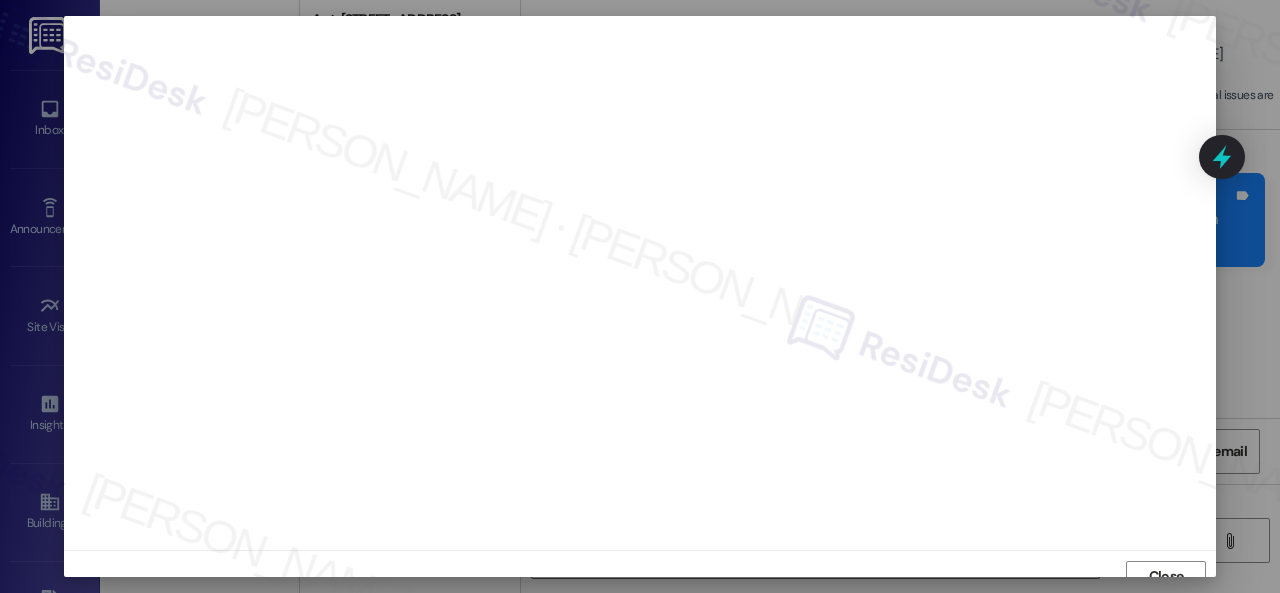 scroll, scrollTop: 15, scrollLeft: 0, axis: vertical 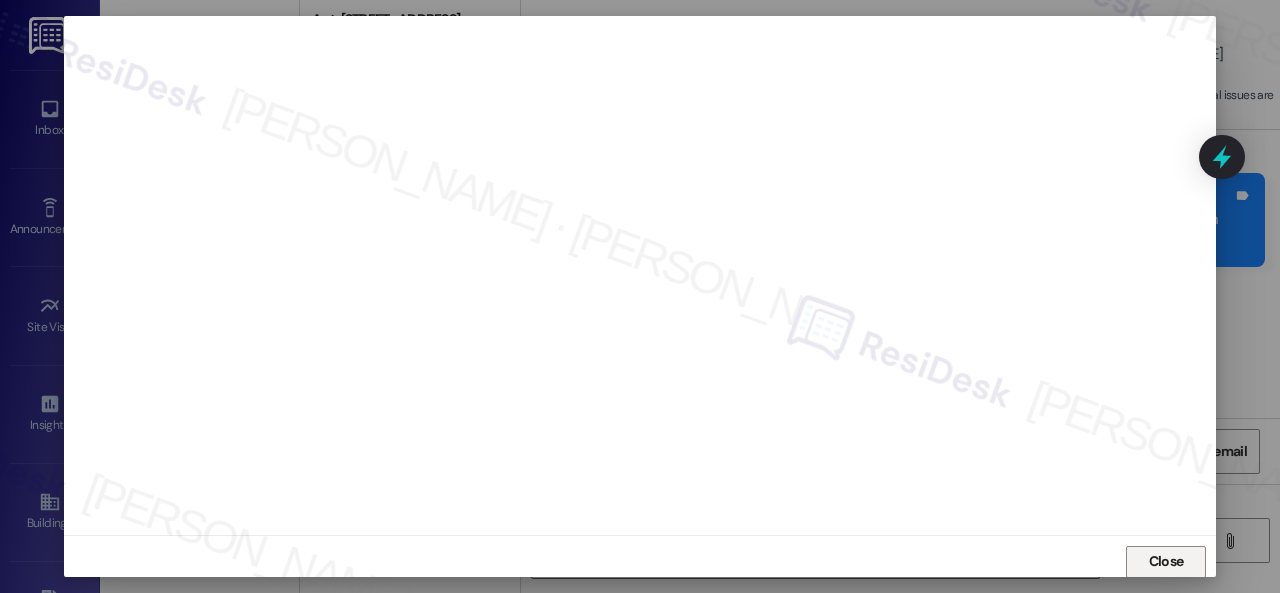 click on "Close" at bounding box center (1166, 561) 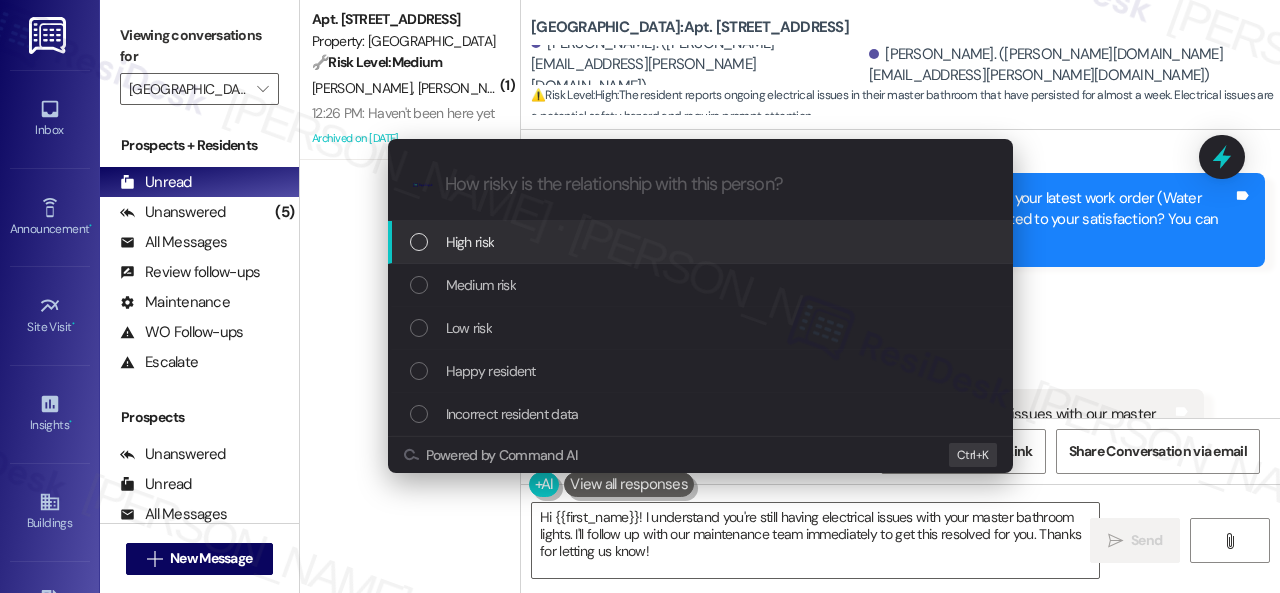 click on "High risk" at bounding box center (470, 242) 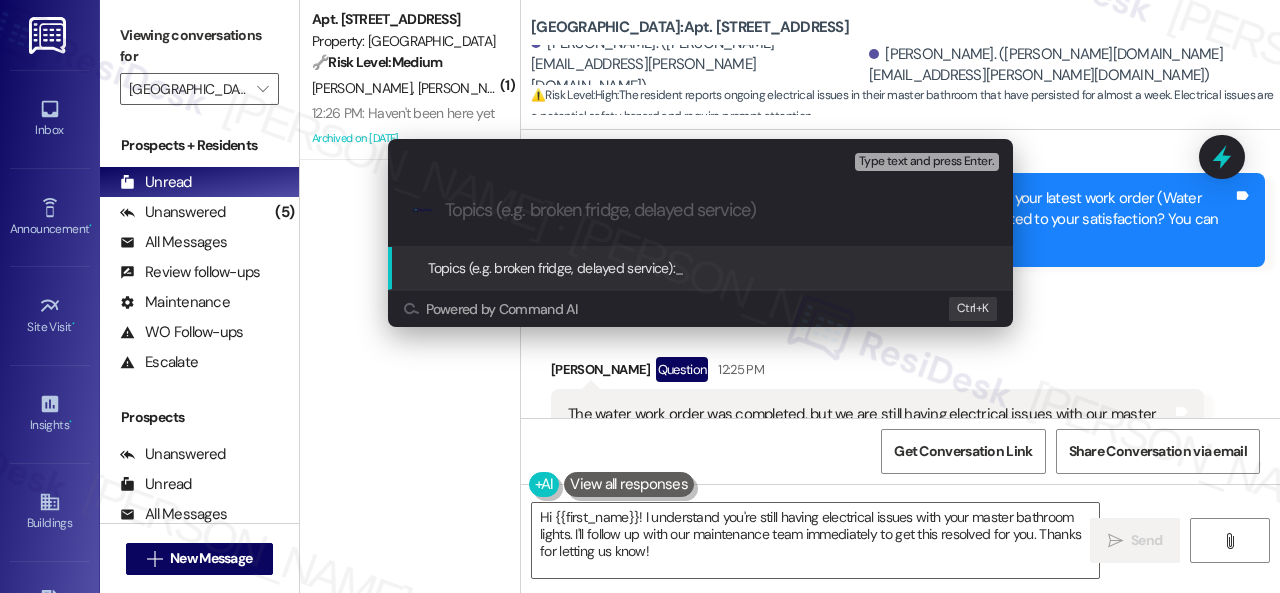 paste on "Follow-up on work order 16037253" 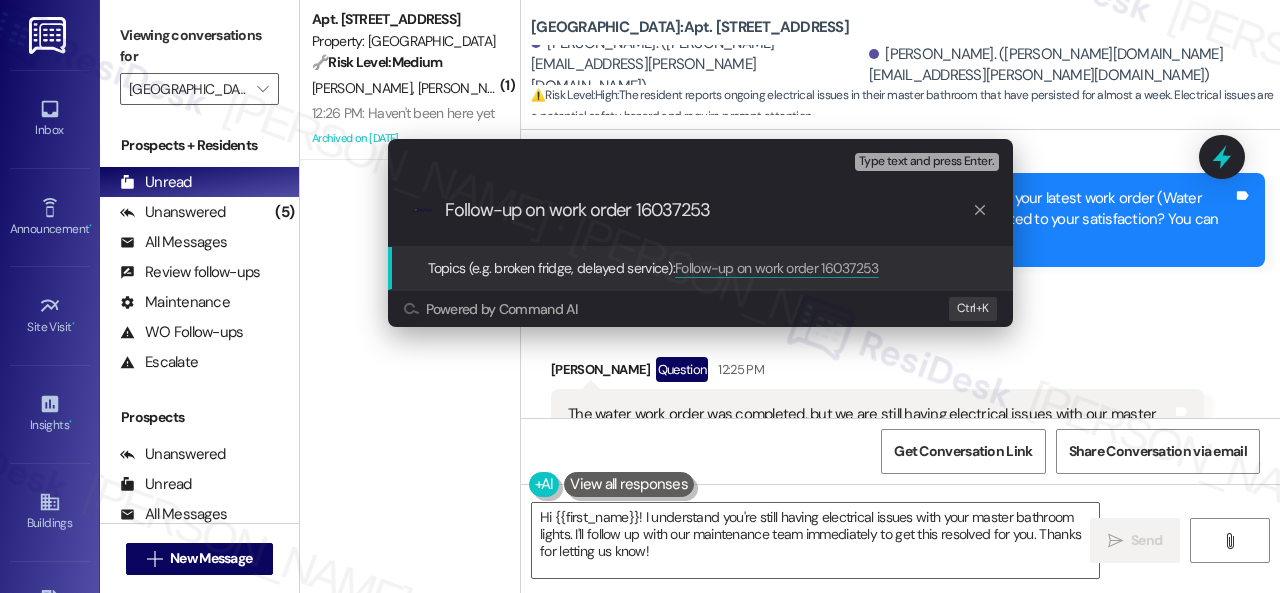 type 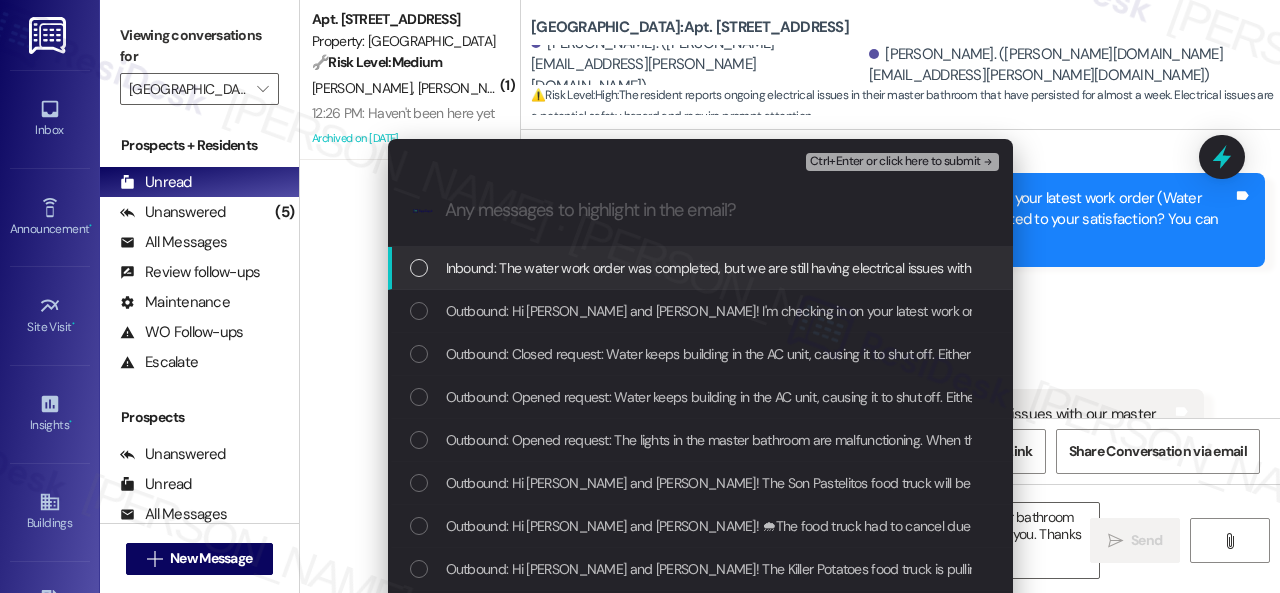 click on "Inbound: The water work order was completed, but we are still having electrical issues with our master bathroom lights. It has been almost a week. Issue started last Friday." at bounding box center [928, 268] 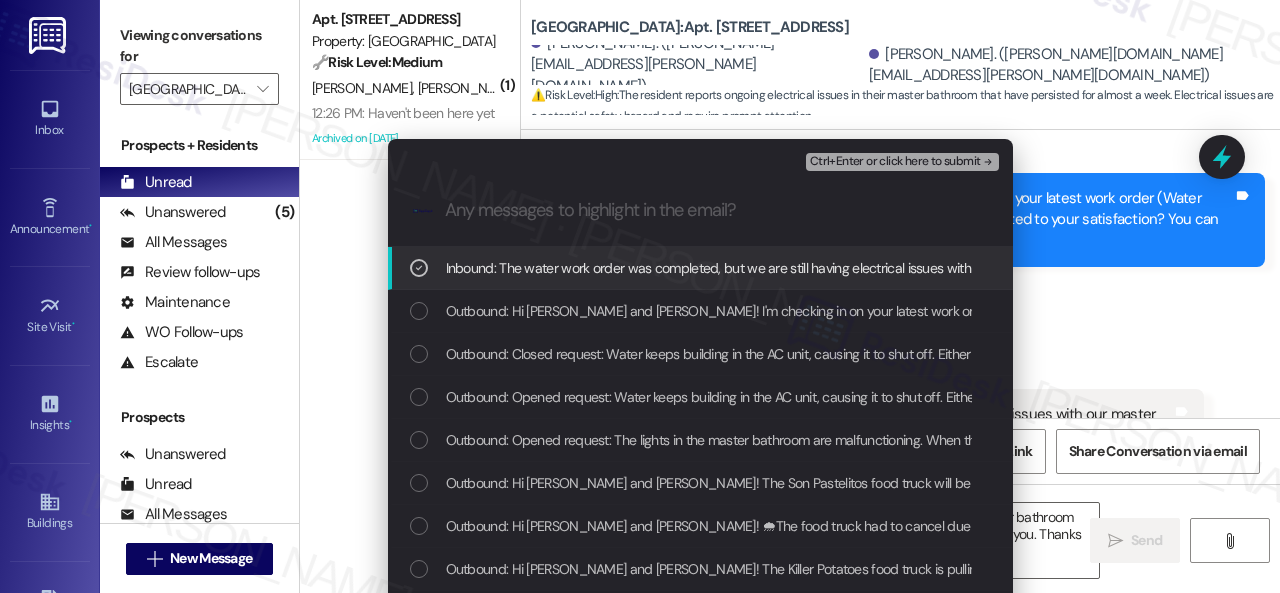 click on "Ctrl+Enter or click here to submit" at bounding box center (895, 162) 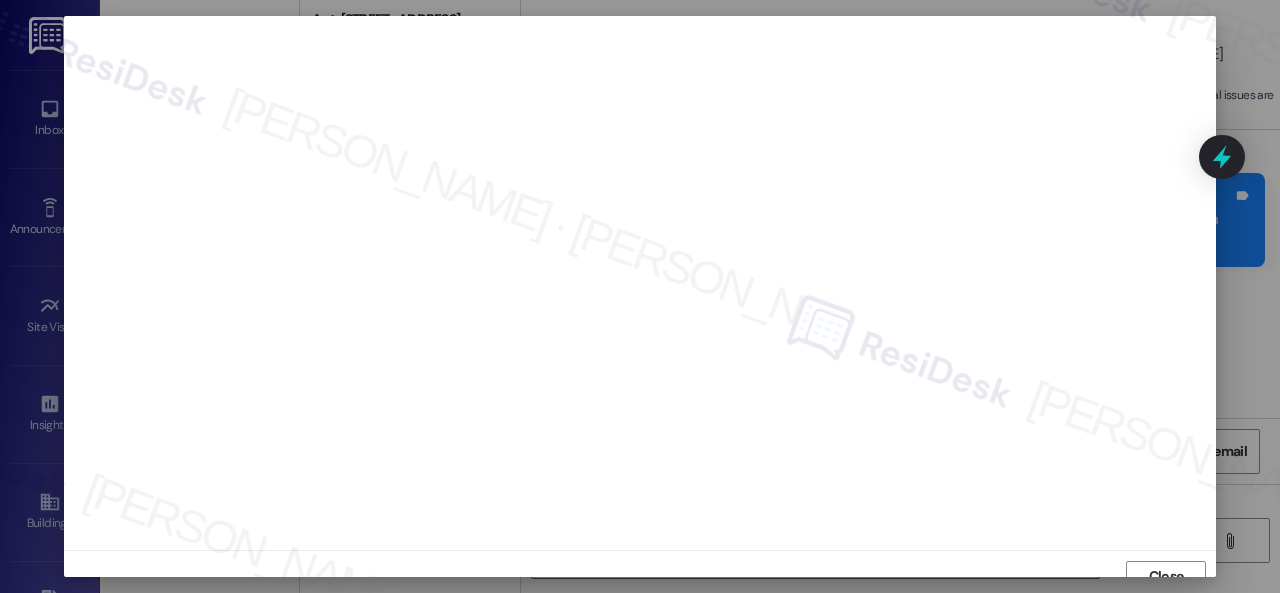 scroll, scrollTop: 15, scrollLeft: 0, axis: vertical 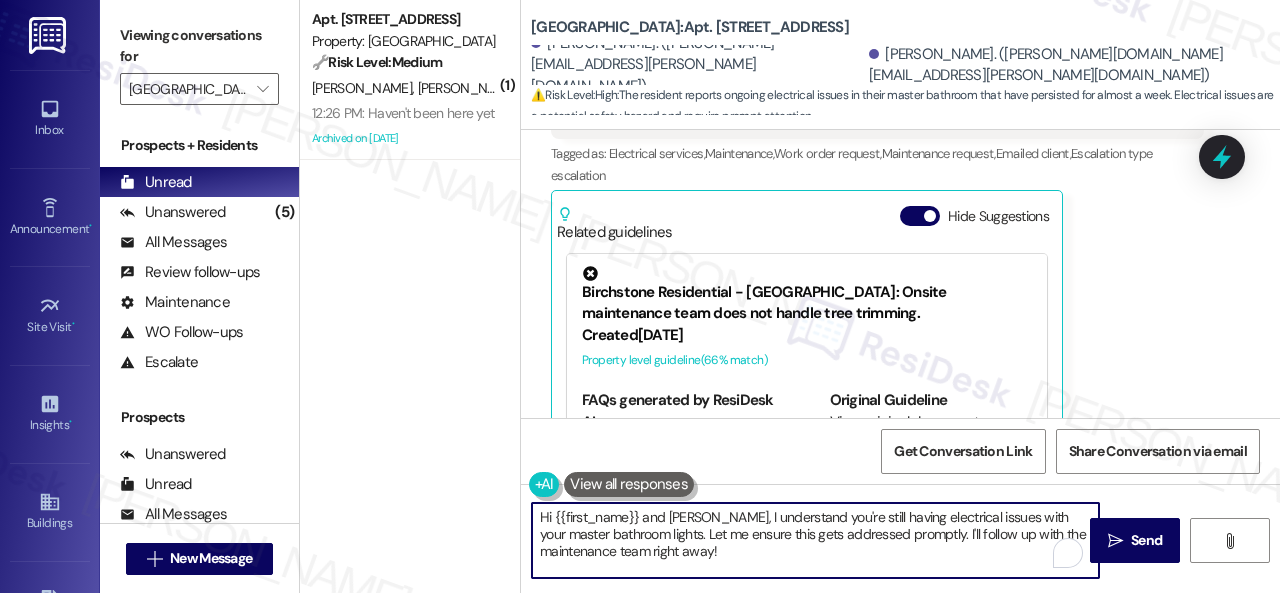 drag, startPoint x: 712, startPoint y: 515, endPoint x: 466, endPoint y: 501, distance: 246.39806 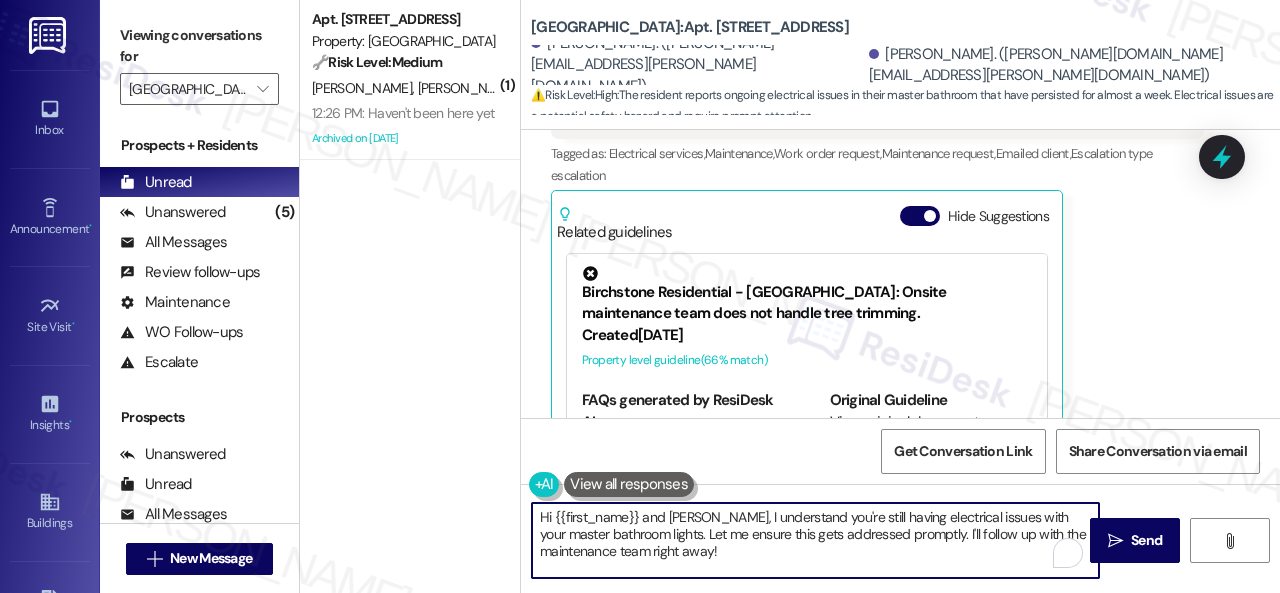 click on "( 1 ) Apt. 114, 004 Halston Park Central Property: Halston Park Central 🔧  Risk Level:  Medium The resident is responding to a check-in regarding a pest control work order. The response indicates that the service has not yet been performed, which is a non-urgent maintenance issue. A. Boehme D. Mead 12:26 PM: Haven't been here yet 12:26 PM: Haven't been here yet Archived on 07/16/2025 Halston Park Central:  Apt. 210, 004 Halston Park Central       Brittany Jenkins. (brittany.jenkins.dar@gmail.com)     William Jenkins. (andrew.jenkins.music@gmail.com)   ⚠️  Risk Level:  High :  The resident reports ongoing electrical issues in their master bathroom that have persisted for almost a week. Electrical issues are a potential safety hazard and require prompt attention. WO Opened request: The dryer m... Jun 17, 2024 at 3:13 PM Status :  Completed Show details Announcement, sent via SMS Sarah   (ResiDesk) Aug 09, 2024 at 3:30 PM Tags and notes Tagged as:   Apartment entry ,  Maintenance request ,  Praise ,  WO" at bounding box center (790, 296) 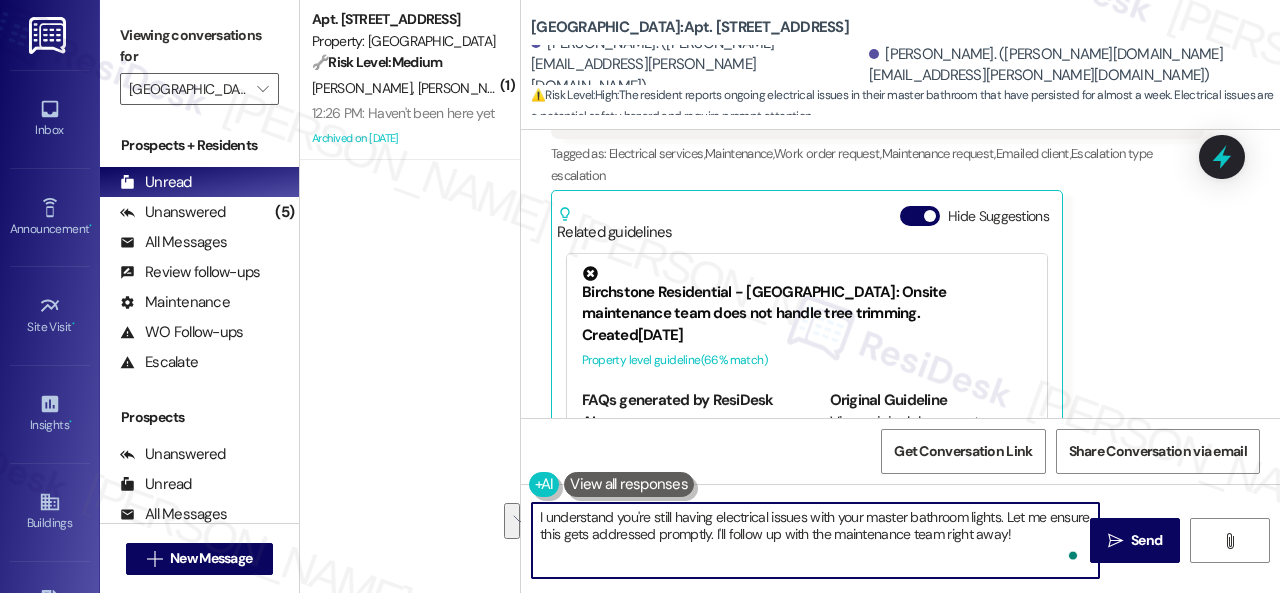 drag, startPoint x: 1010, startPoint y: 515, endPoint x: 1059, endPoint y: 572, distance: 75.16648 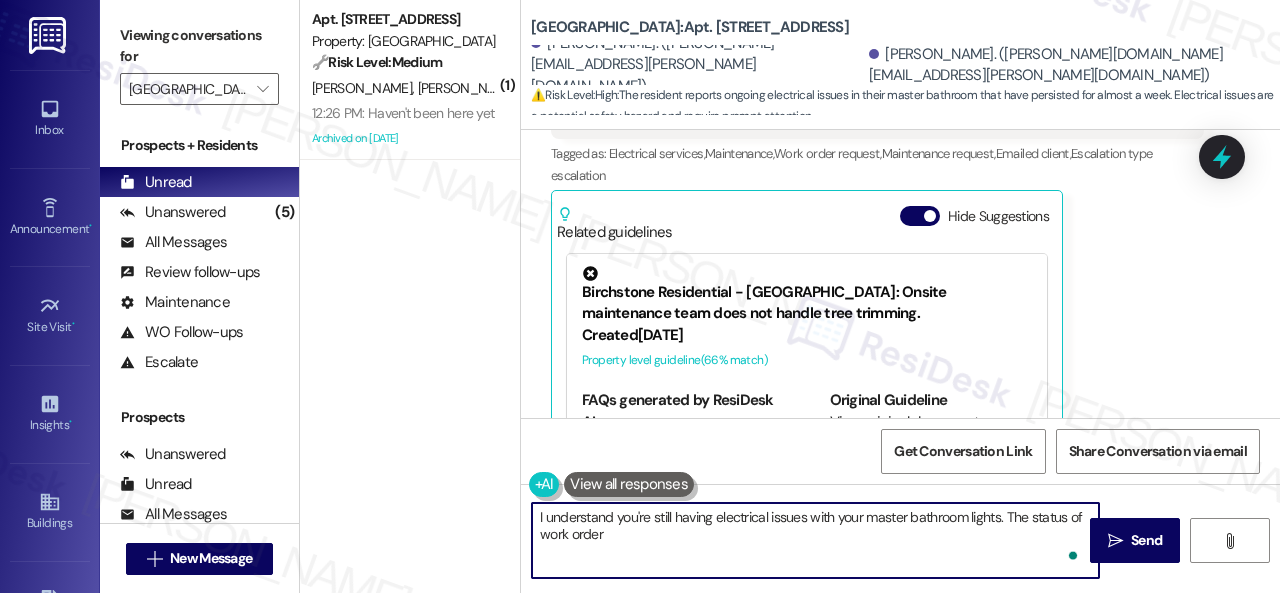 paste on "16037253" 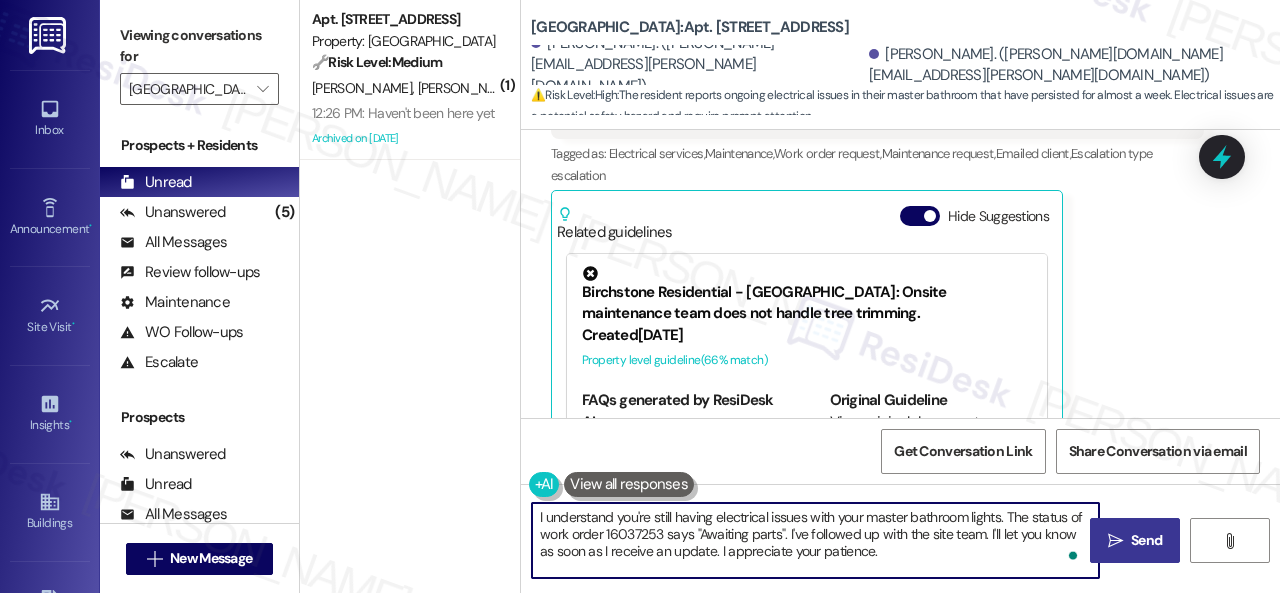 type on "I understand you're still having electrical issues with your master bathroom lights. The status of work order 16037253 says "Awaiting parts". I've followed up with the site team. I'll let you know as soon as I receive an update. I appreciate your patience." 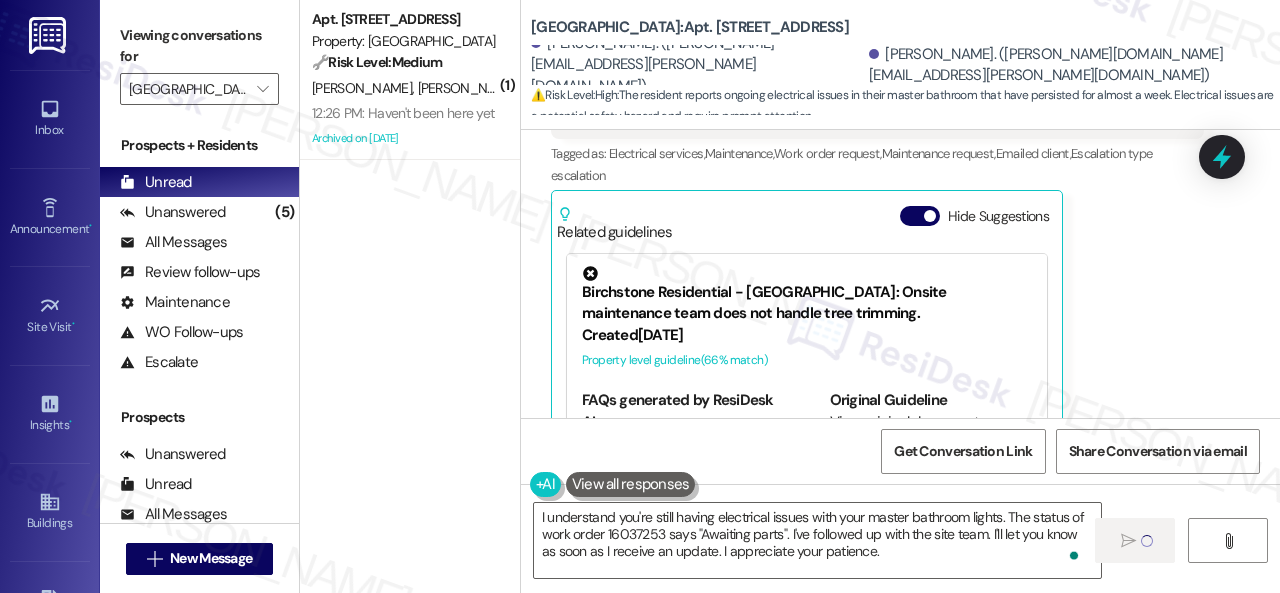 type 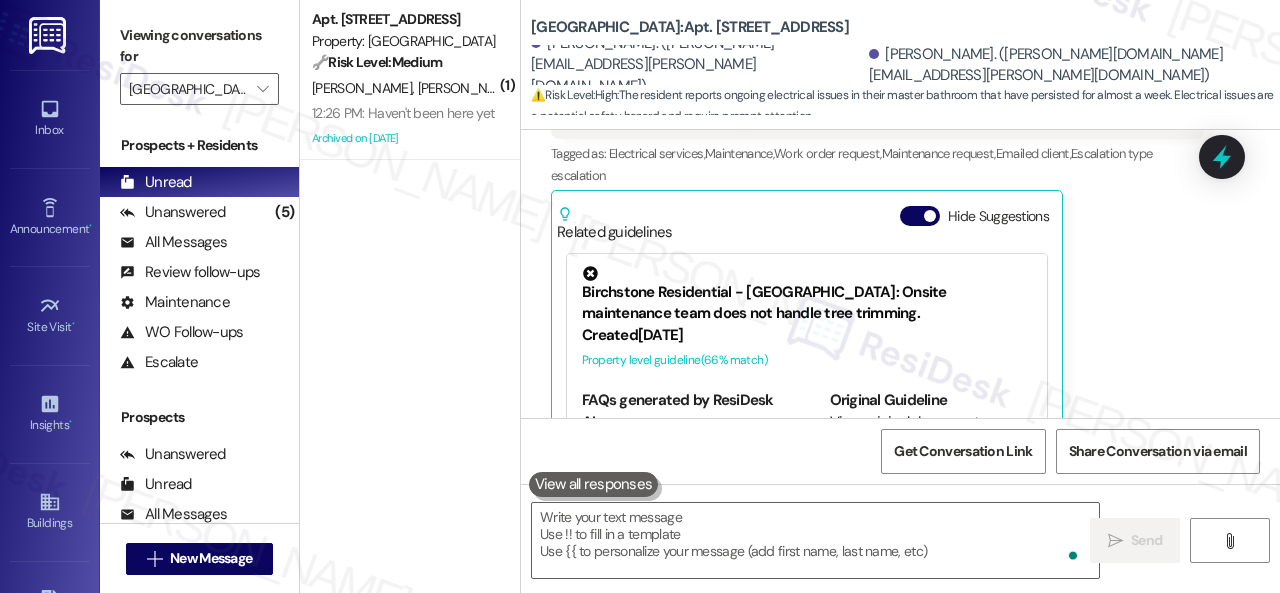 scroll, scrollTop: 15196, scrollLeft: 0, axis: vertical 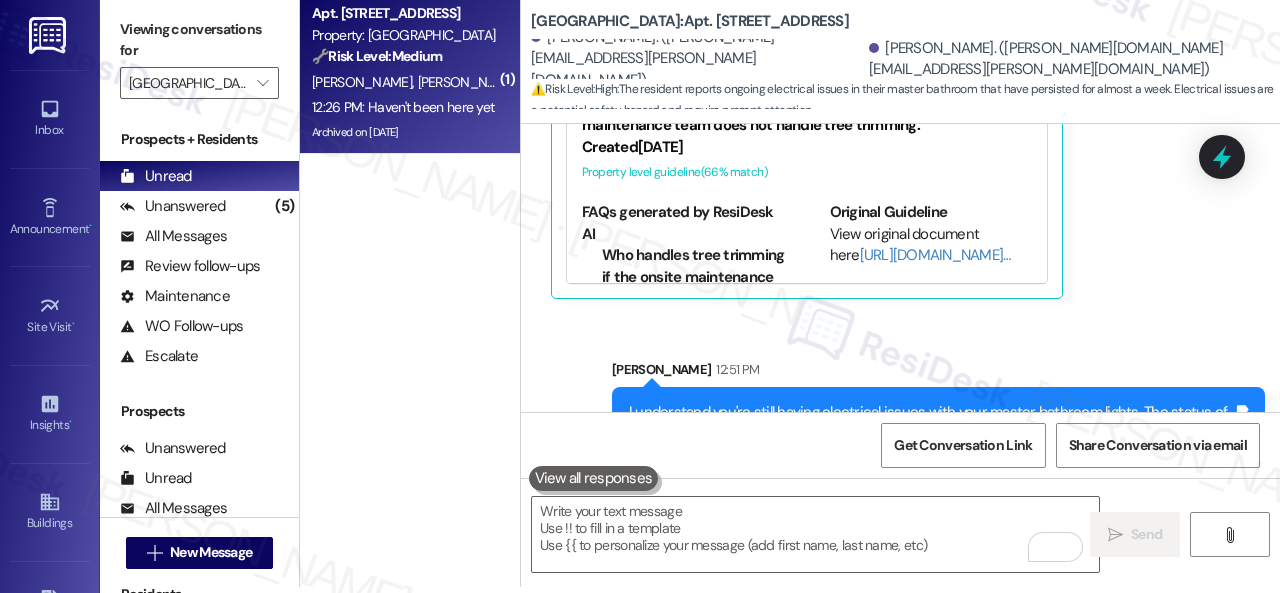 click on "A. Boehme D. Mead" at bounding box center [404, 82] 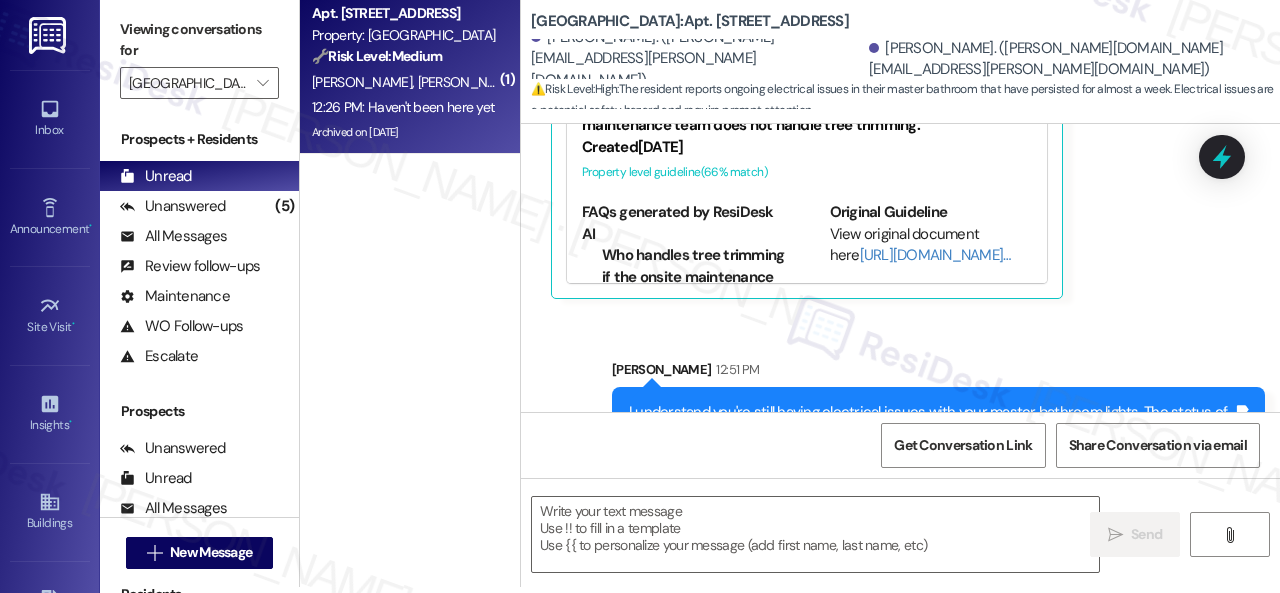 type on "Fetching suggested responses. Please feel free to read through the conversation in the meantime." 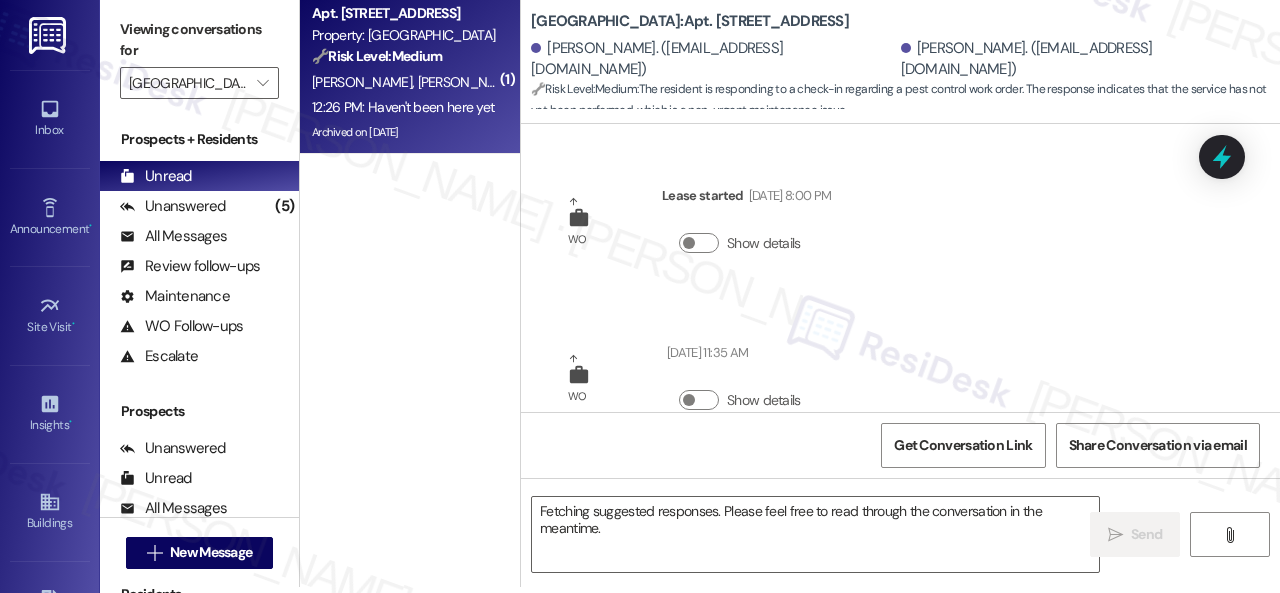 scroll, scrollTop: 66242, scrollLeft: 0, axis: vertical 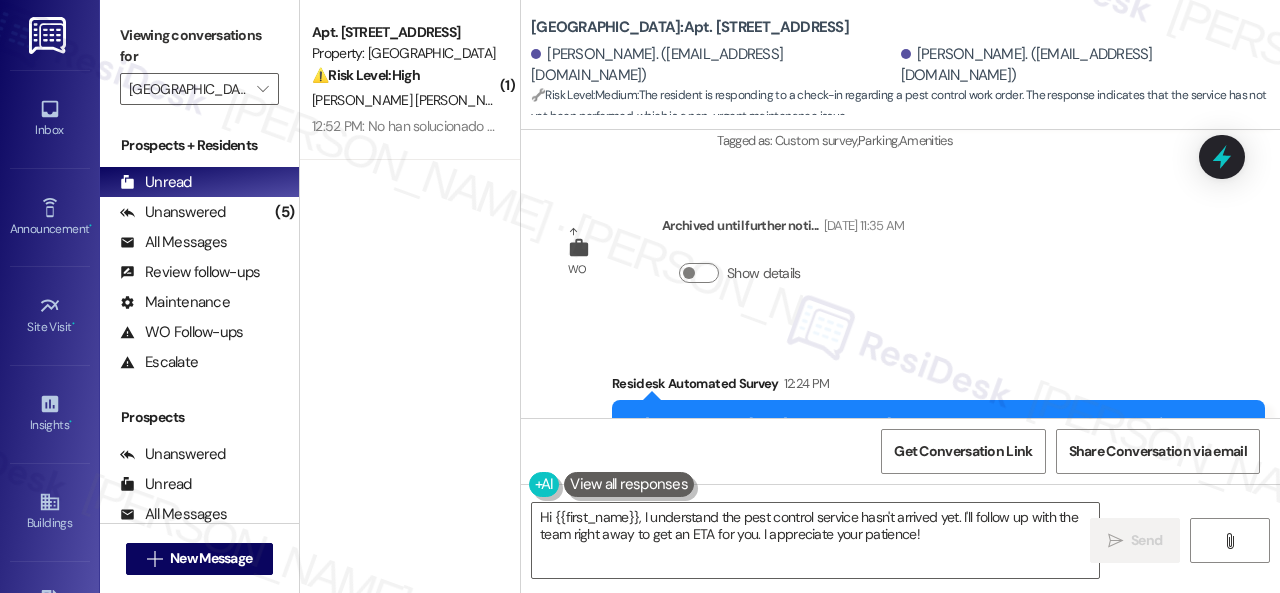 click on "Received via SMS Andrew Boehme 12:26 PM Haven't been here yet Tags and notes" at bounding box center (900, 608) 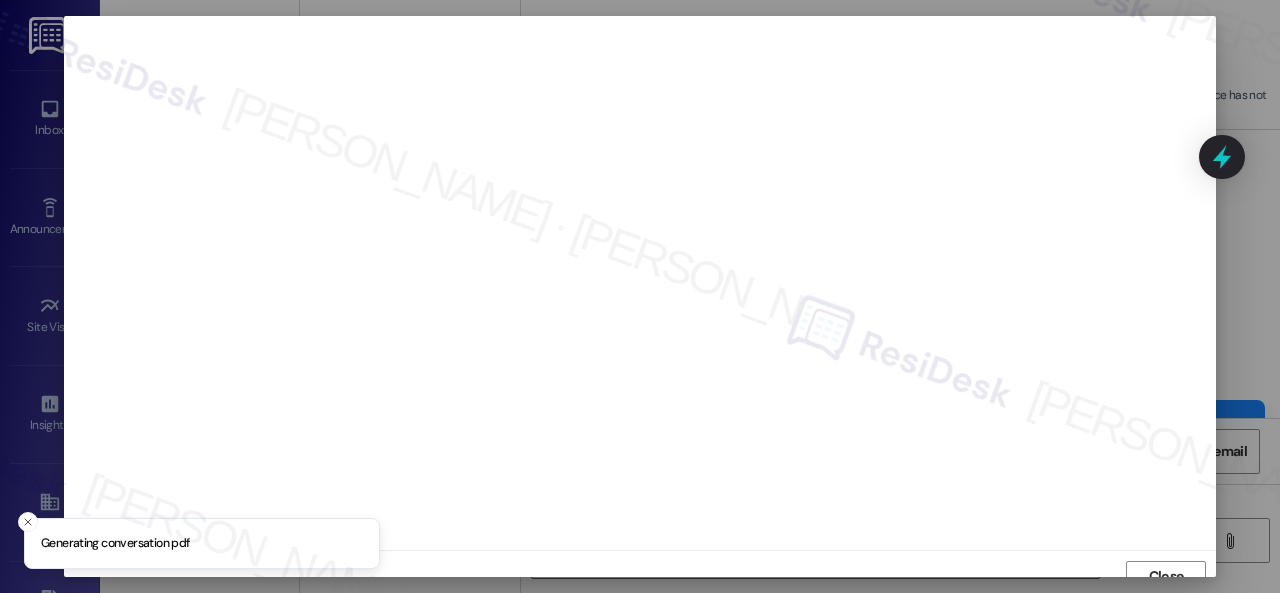 scroll, scrollTop: 15, scrollLeft: 0, axis: vertical 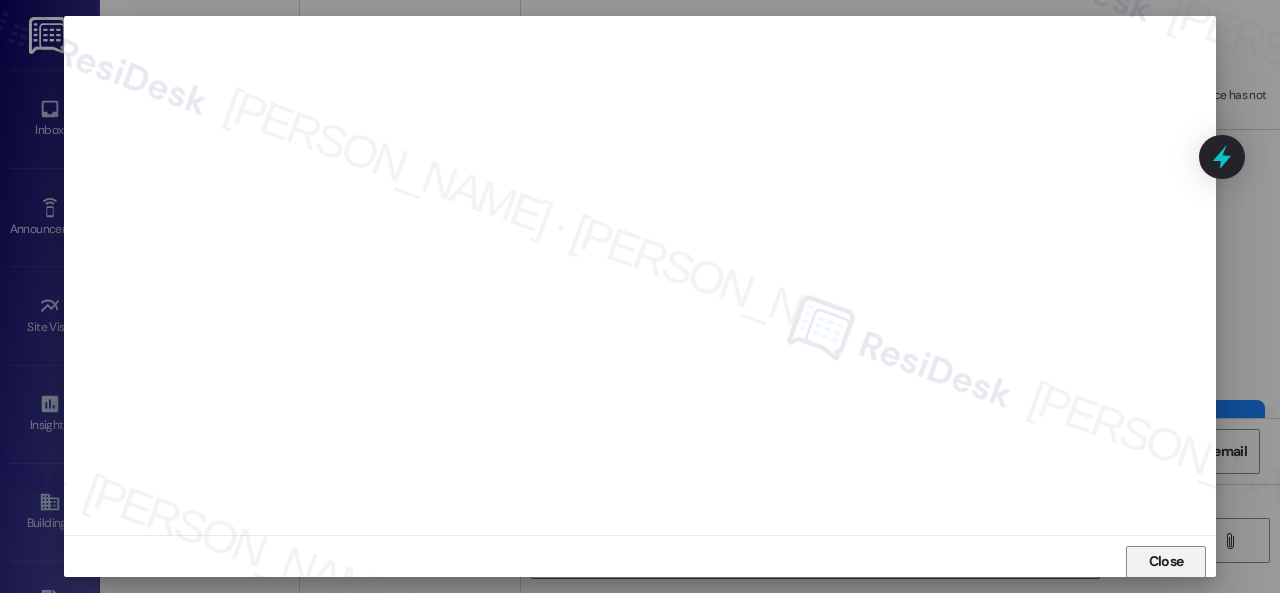 click on "Close" at bounding box center (1166, 561) 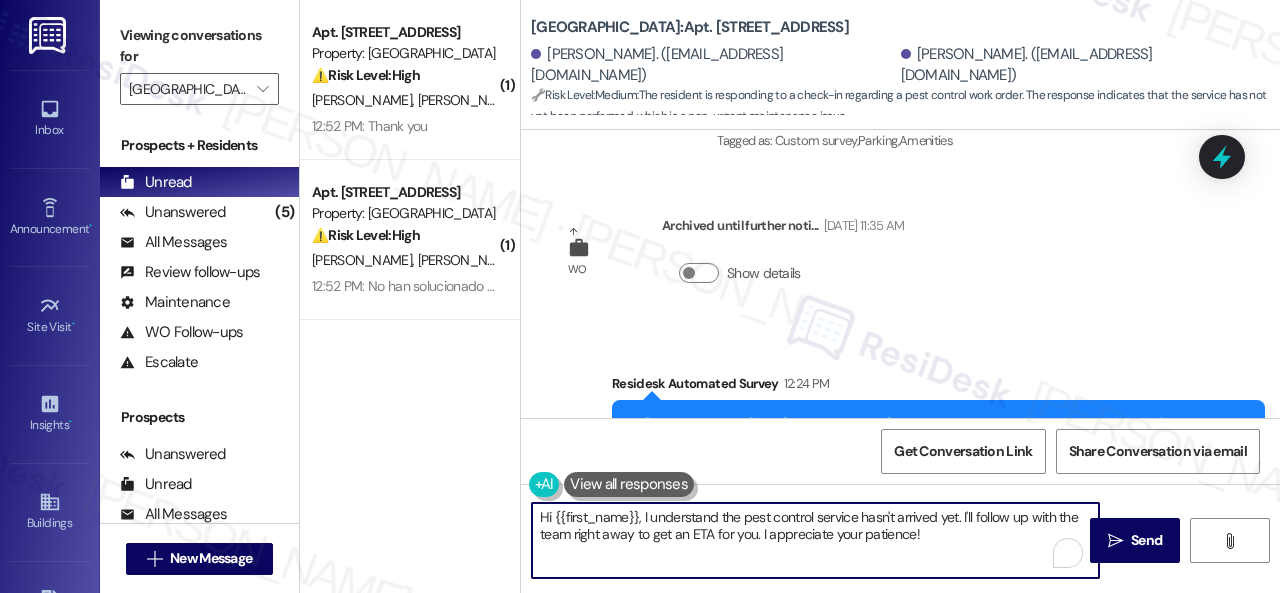 drag, startPoint x: 948, startPoint y: 531, endPoint x: 430, endPoint y: 511, distance: 518.386 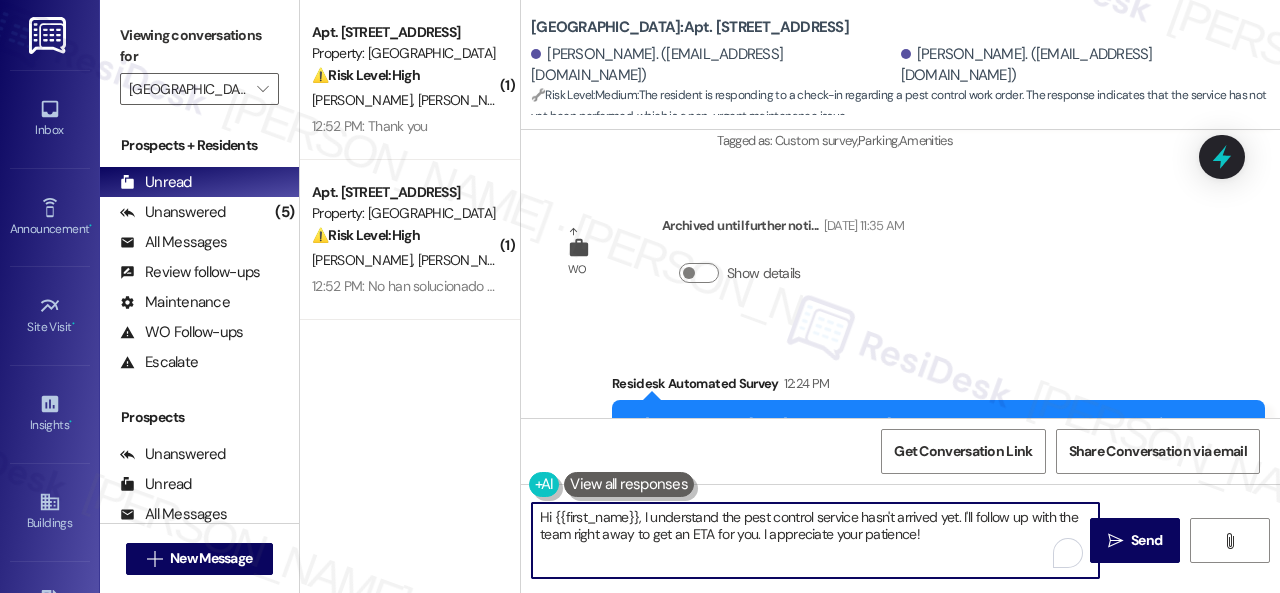 click on "( 1 ) Apt. 210, 004 Halston Park Central Property: Halston Park Central ⚠️  Risk Level:  High The resident reports ongoing electrical issues in their master bathroom that have persisted for almost a week. This falls under urgent general maintenance as it involves an electrical fault, which could pose a safety risk. B. Jenkins W. Jenkins 12:52 PM: Thank you 12:52 PM: Thank you ( 1 ) Apt. 308, 003 Halston Park Central Property: Halston Park Central ⚠️  Risk Level:  High The resident indicates that multiple maintenance issues, including a lamp and a kitchen stove, have not been resolved despite a previous work order. This suggests a failure to address essential appliance issues, which impacts habitability and requires urgent attention. D. Wilhelm M. Pena J. Osorio Suarez 12:52 PM: No han solucionado nada
Ni lo de la lámpara y el bombillo
Ni lo de la estufa de la cocina
Nadie a venido a solventar ninguno de los 3 problemas q tengo en el apartamento  Halston Park Central:              🔧  Risk Level:" at bounding box center [790, 296] 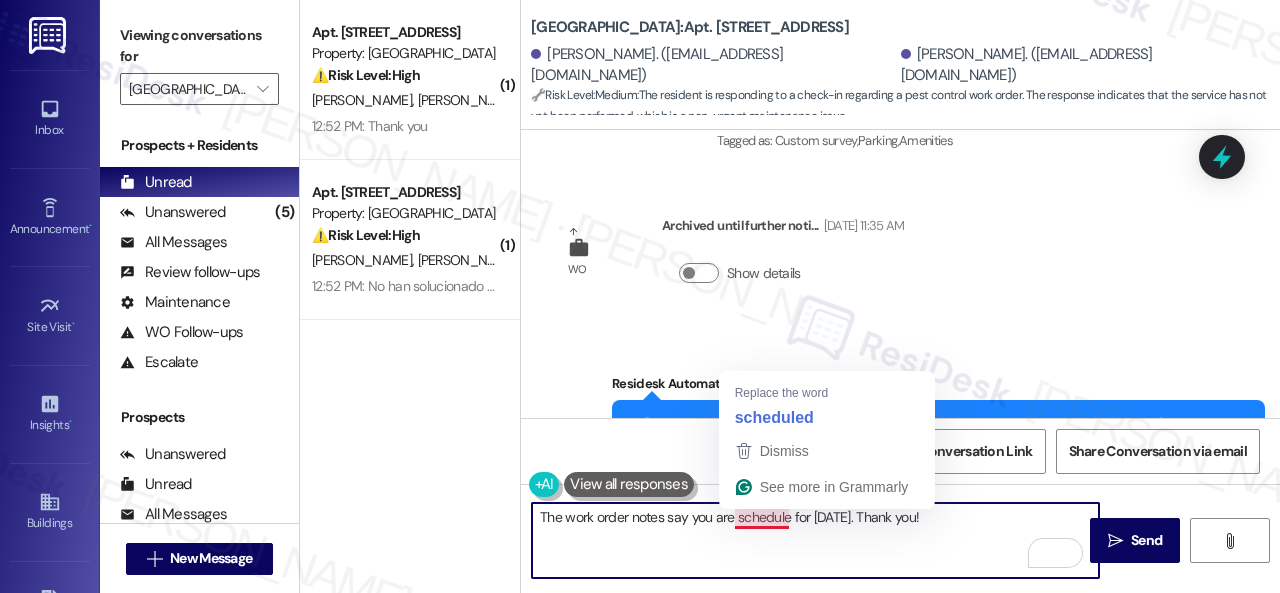 click on "The work order notes say you are schedule for July 25th. Thank you!" at bounding box center [815, 540] 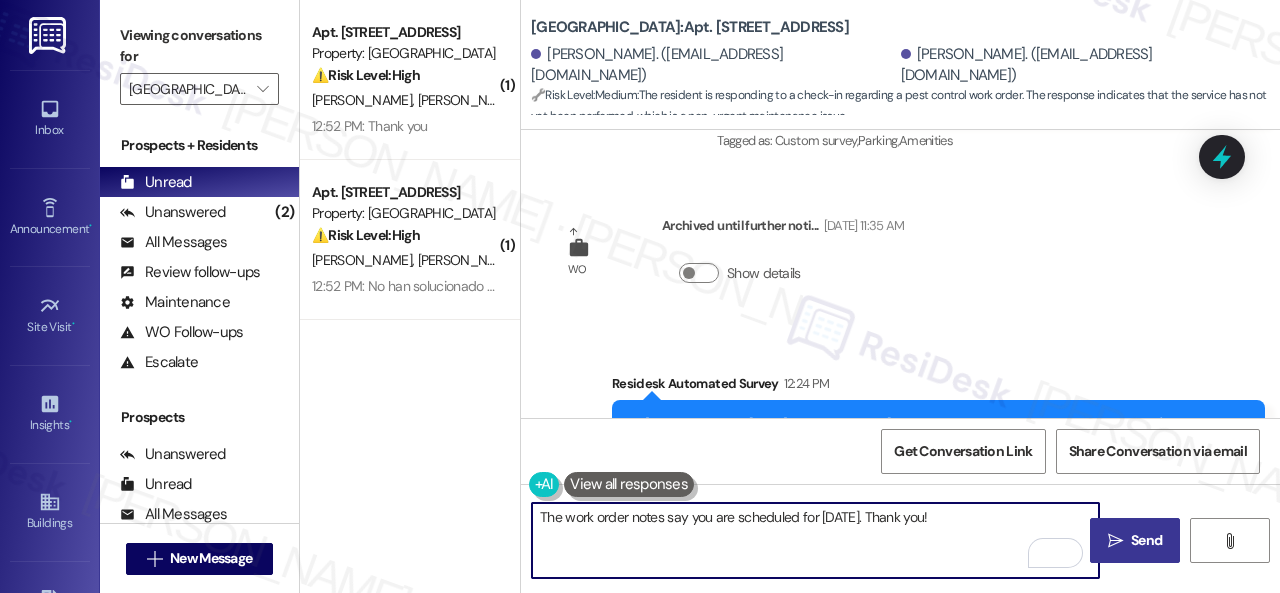 type on "The work order notes say you are scheduled for [DATE]. Thank you!" 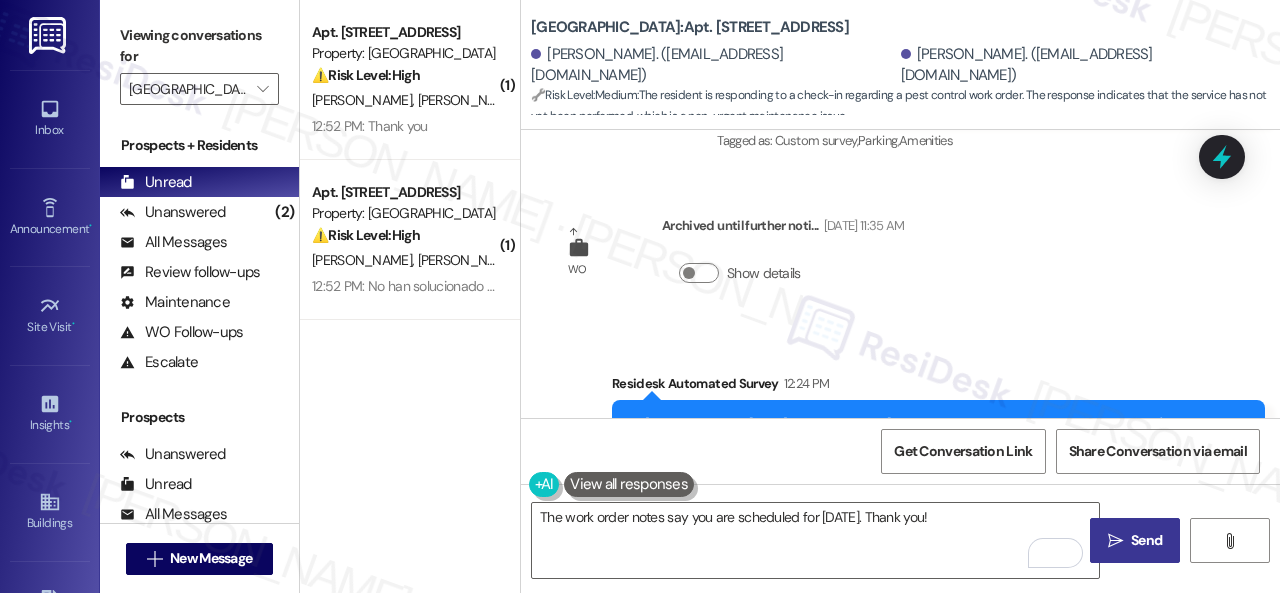 click on "Send" at bounding box center [1146, 540] 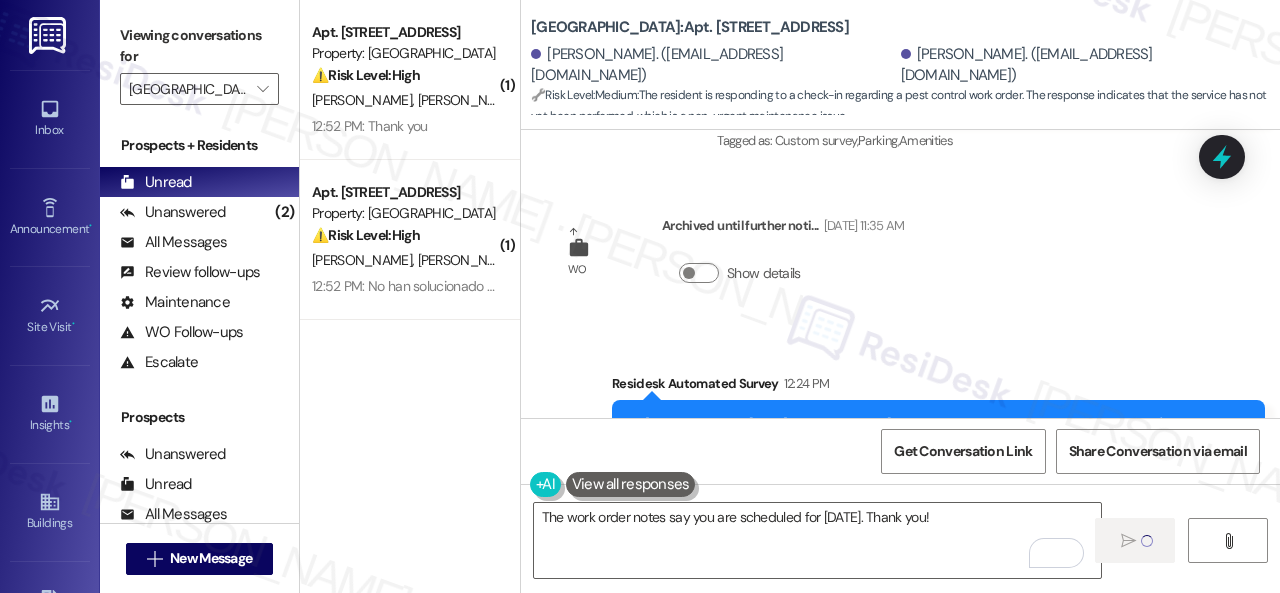 type 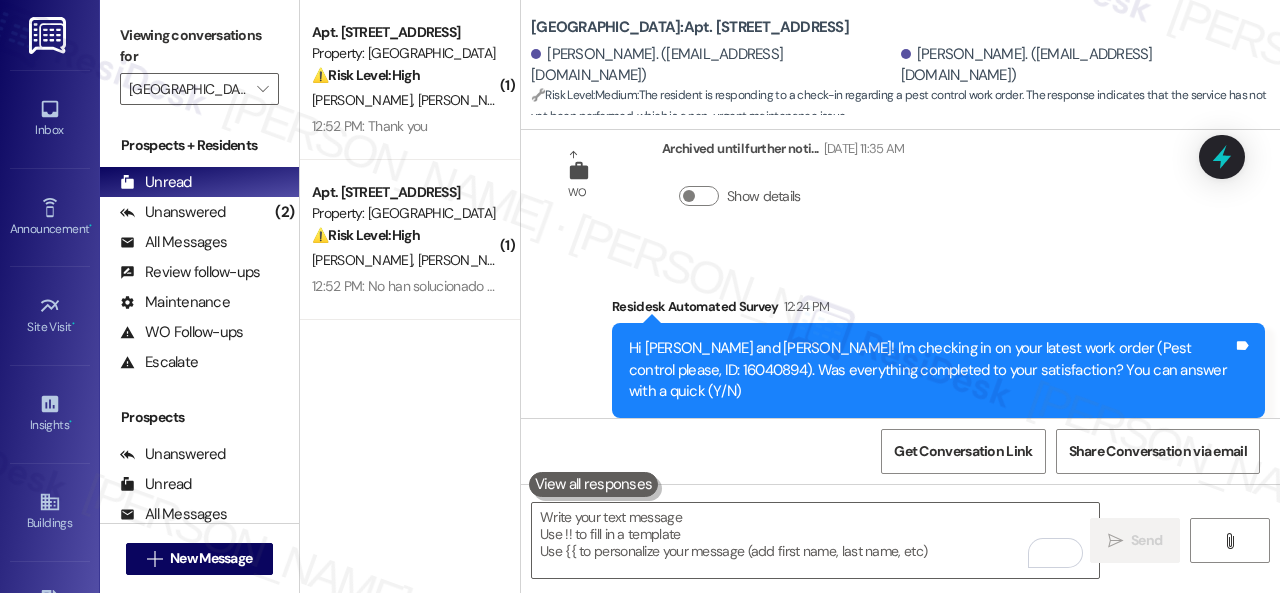 scroll, scrollTop: 66382, scrollLeft: 0, axis: vertical 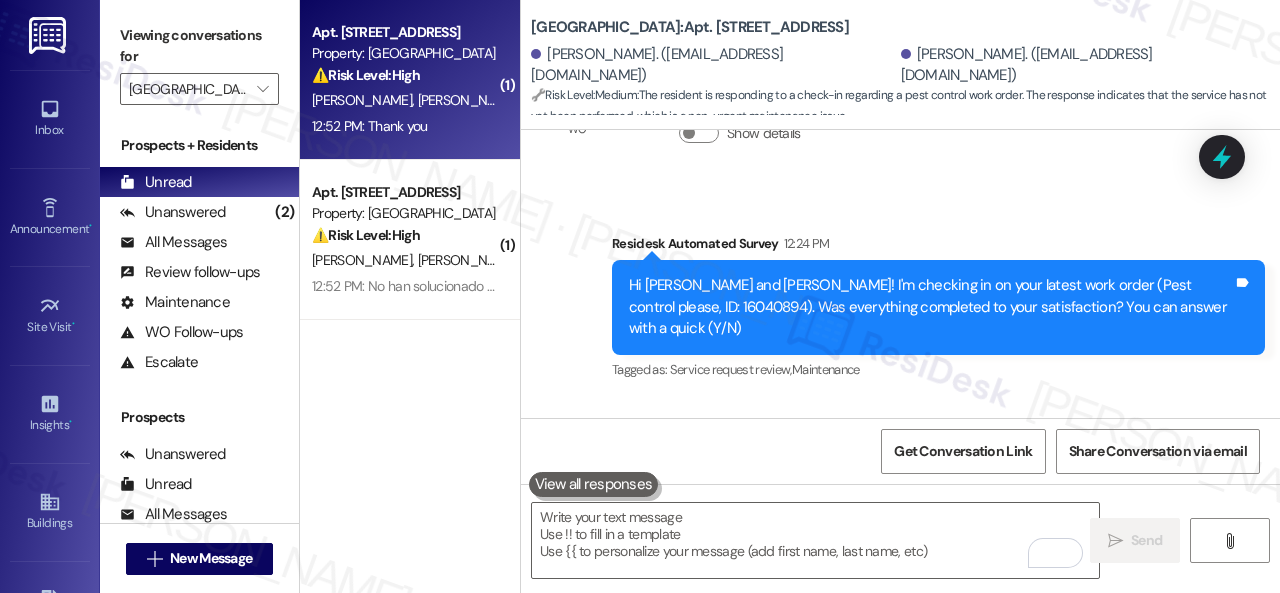 click on "B. Jenkins W. Jenkins" at bounding box center [404, 100] 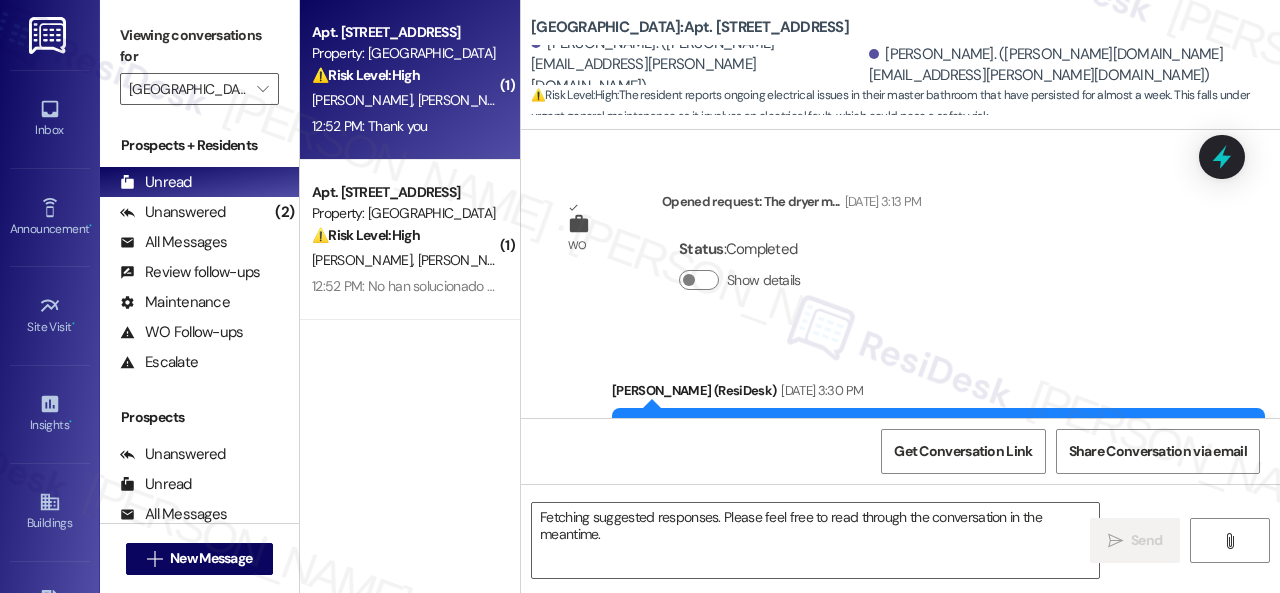 scroll, scrollTop: 15609, scrollLeft: 0, axis: vertical 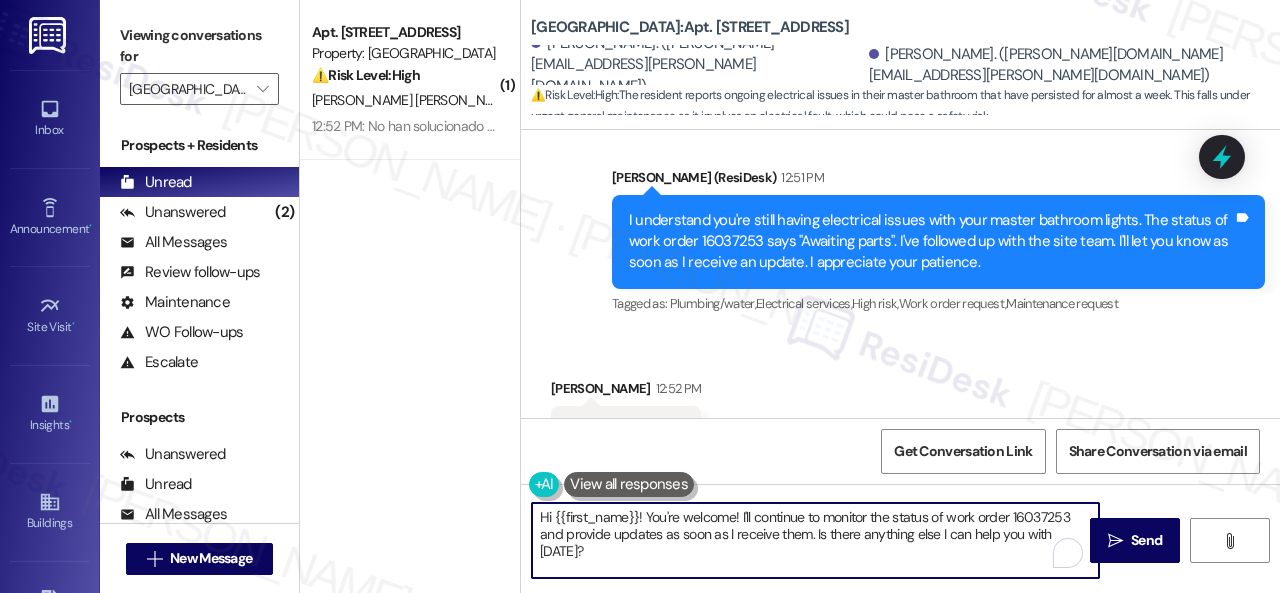 drag, startPoint x: 568, startPoint y: 537, endPoint x: 298, endPoint y: 429, distance: 290.7989 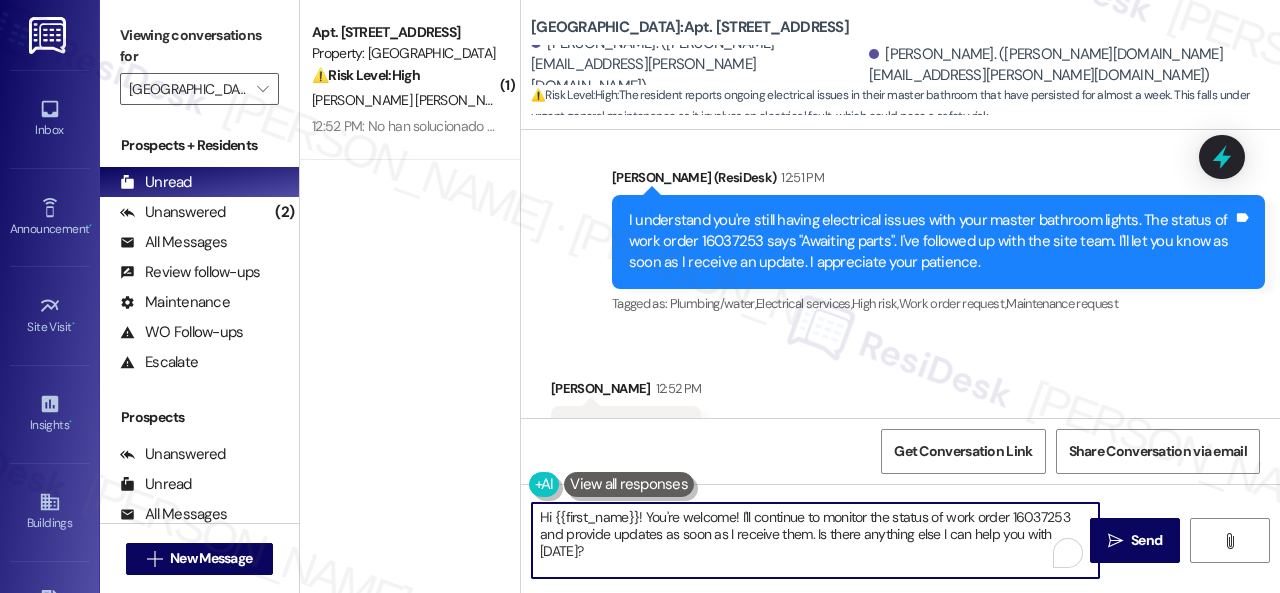 click on "( 1 ) Apt. 308, 003 Halston Park Central Property: Halston Park Central ⚠️  Risk Level:  High The resident indicates that multiple maintenance issues, including a lamp and a kitchen stove, have not been resolved despite a previous work order. This suggests a failure to address essential appliance issues, which impacts habitability and requires urgent attention. J. Osorio Suarez D. Wilhelm M. Pena 12:52 PM: No han solucionado nada
Ni lo de la lámpara y el bombillo
Ni lo de la estufa de la cocina
Nadie a venido a solventar ninguno de los 3 problemas q tengo en el apartamento  12:52 PM: No han solucionado nada
Ni lo de la lámpara y el bombillo
Ni lo de la estufa de la cocina
Nadie a venido a solventar ninguno de los 3 problemas q tengo en el apartamento  Halston Park Central:  Apt. 210, 004 Halston Park Central       Brittany Jenkins. (brittany.jenkins.dar@gmail.com)     William Jenkins. (andrew.jenkins.music@gmail.com)   ⚠️  Risk Level:  High :  WO Opened request: The dryer m... Status :    ,  ," at bounding box center [790, 296] 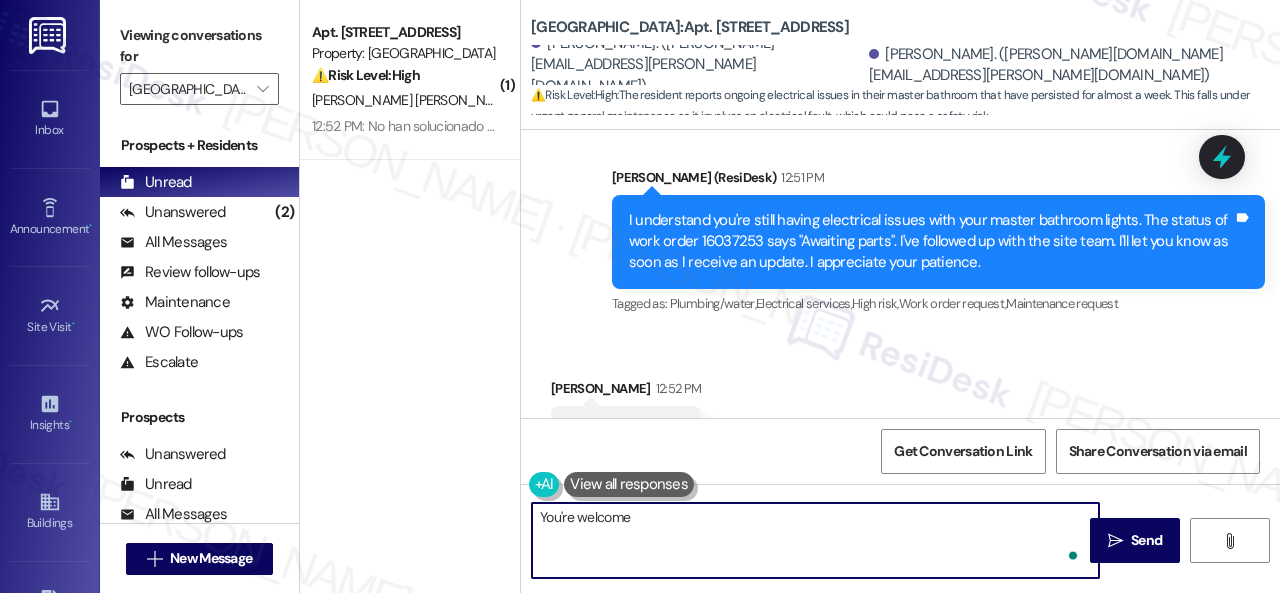 type on "You're welcome." 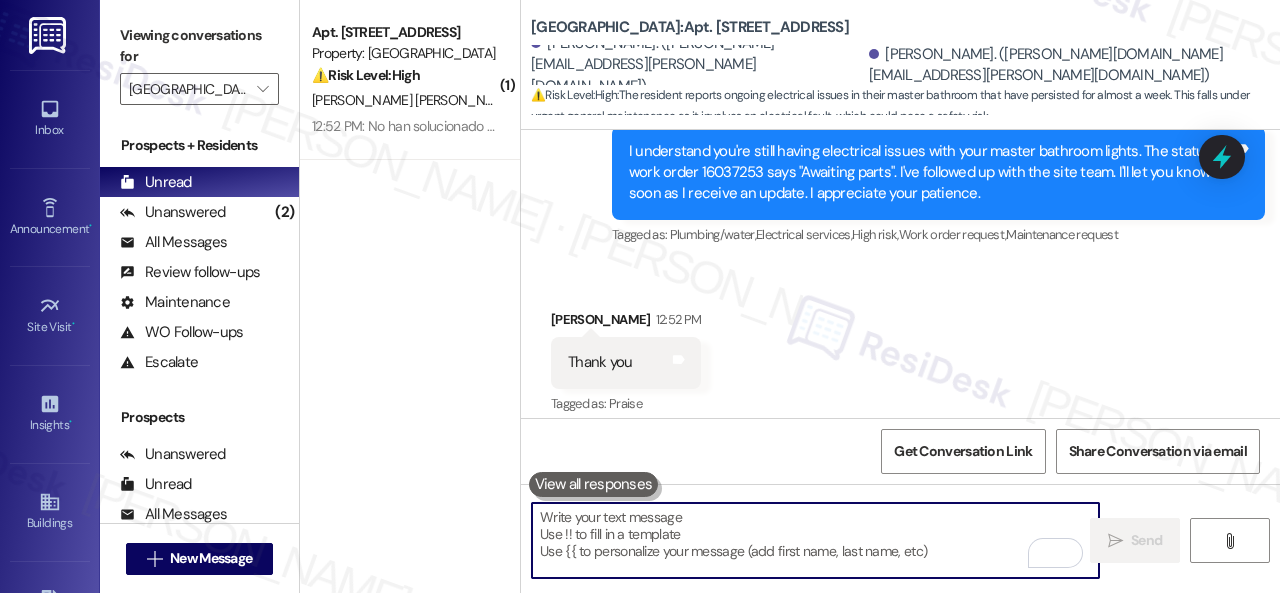 scroll, scrollTop: 15748, scrollLeft: 0, axis: vertical 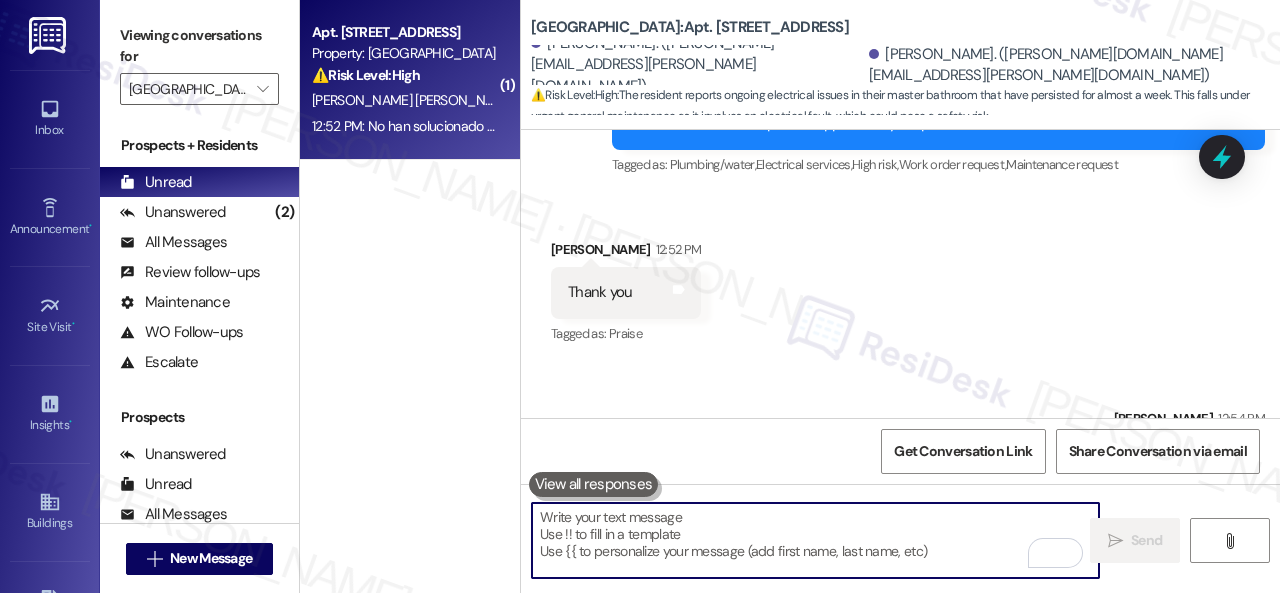 type 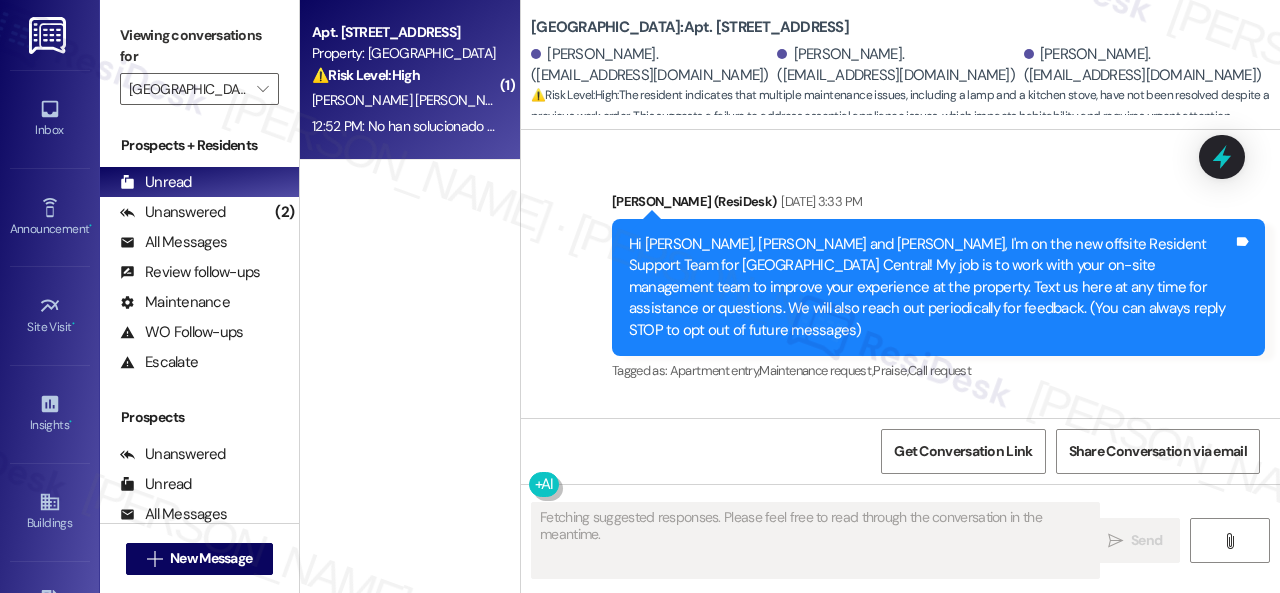 type on "Fetching suggested responses. Please feel free to read through the conversation in the meantime." 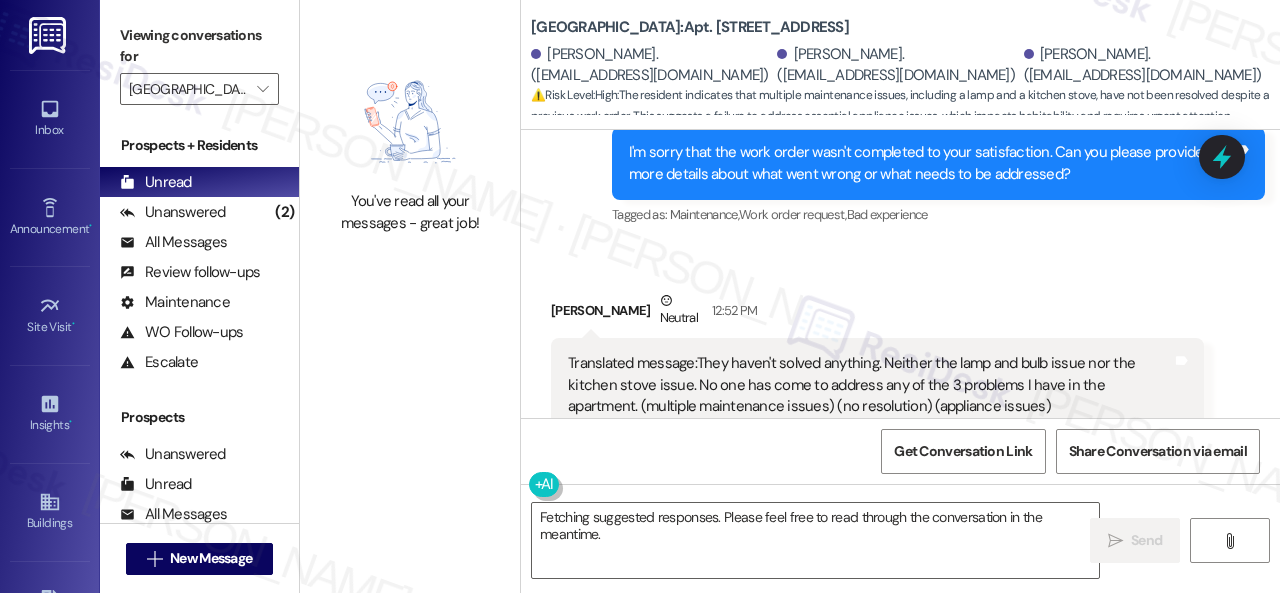 scroll, scrollTop: 26988, scrollLeft: 0, axis: vertical 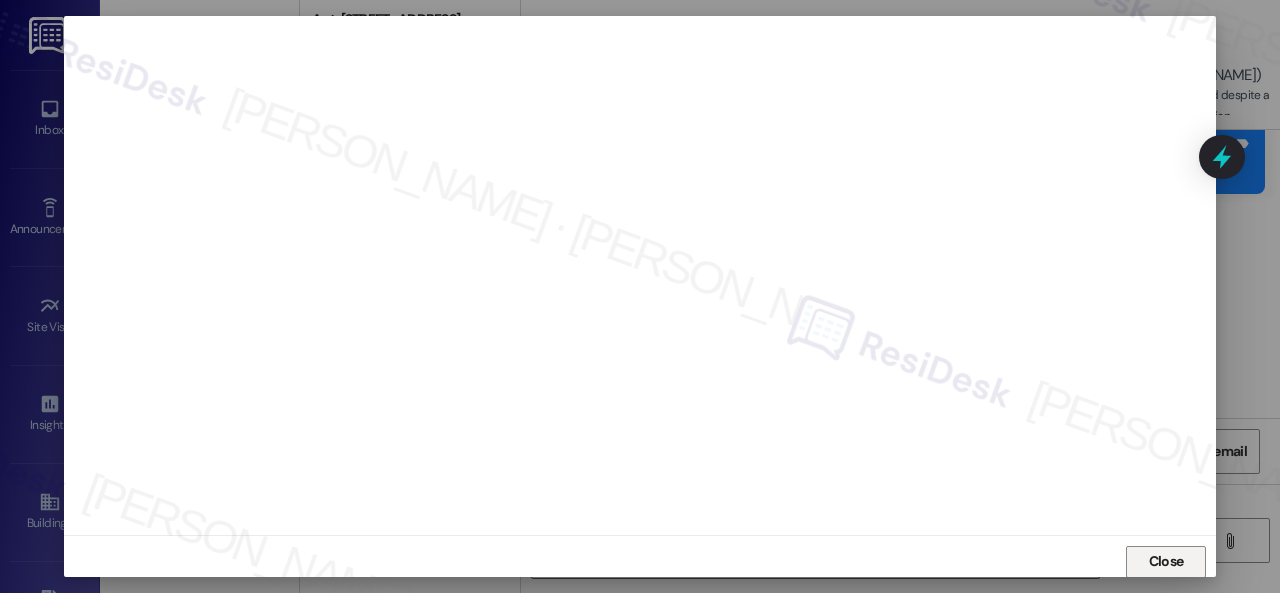 click on "Close" at bounding box center (1166, 562) 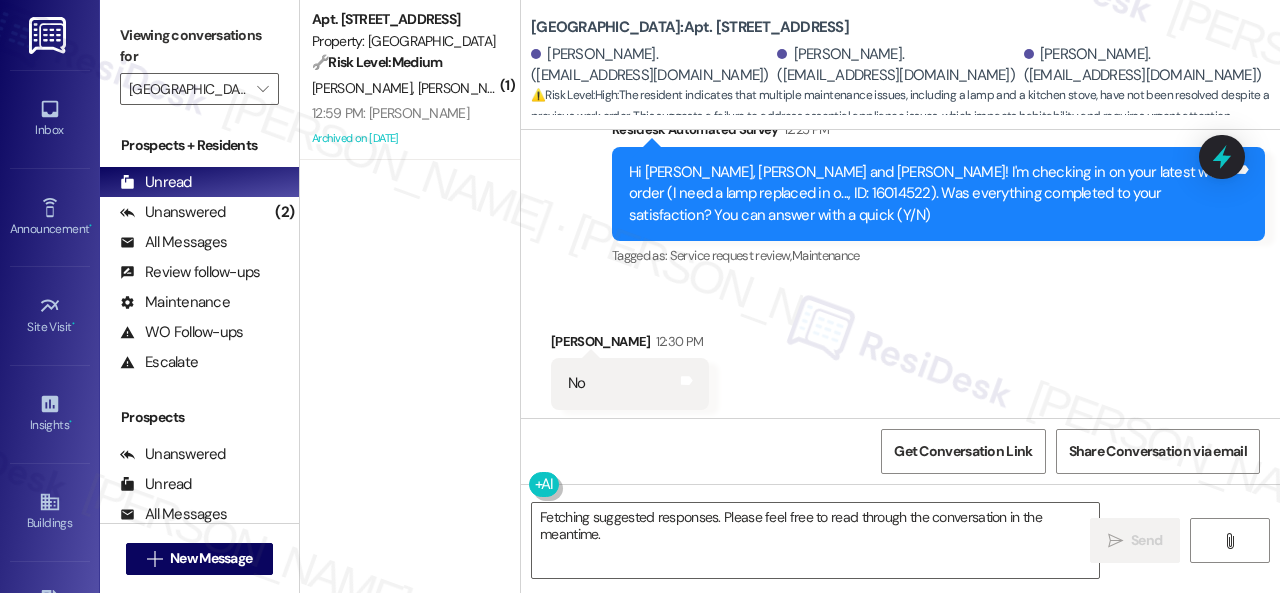 scroll, scrollTop: 26588, scrollLeft: 0, axis: vertical 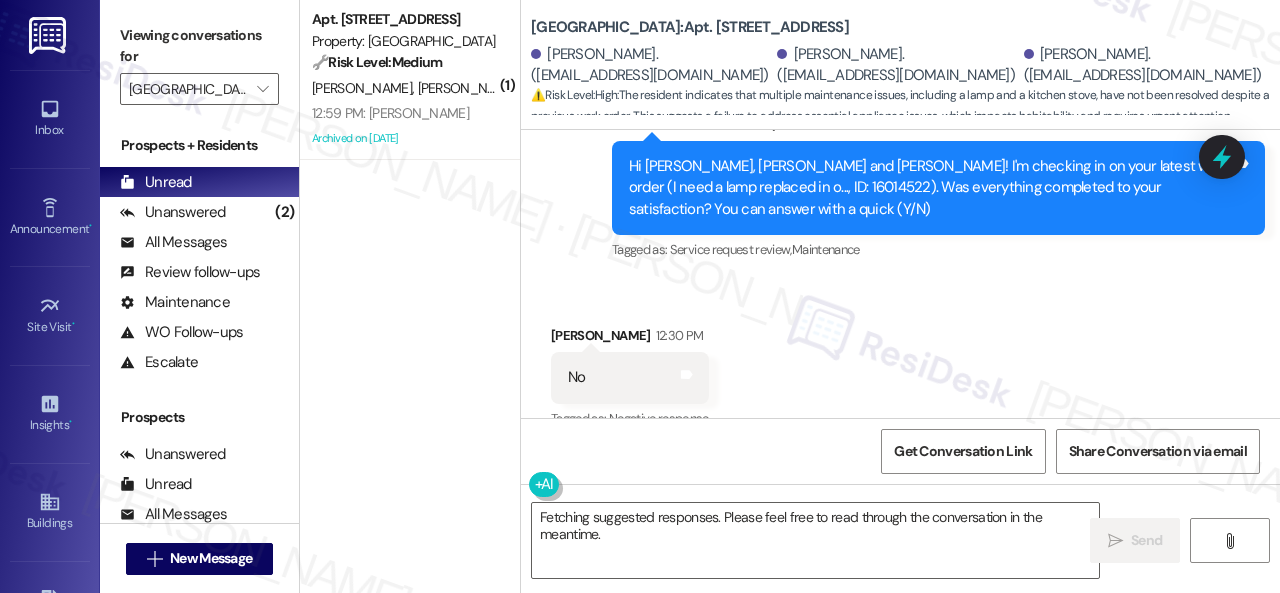 click on "Sent via SMS Sarah   (ResiDesk) 12:46 PM I'm sorry that the work order wasn't completed to your satisfaction. Can you please provide more details about what went wrong or what needs to be addressed? Tags and notes Tagged as:   Maintenance ,  Click to highlight conversations about Maintenance Work order request ,  Click to highlight conversations about Work order request Bad experience Click to highlight conversations about Bad experience" at bounding box center (900, 543) 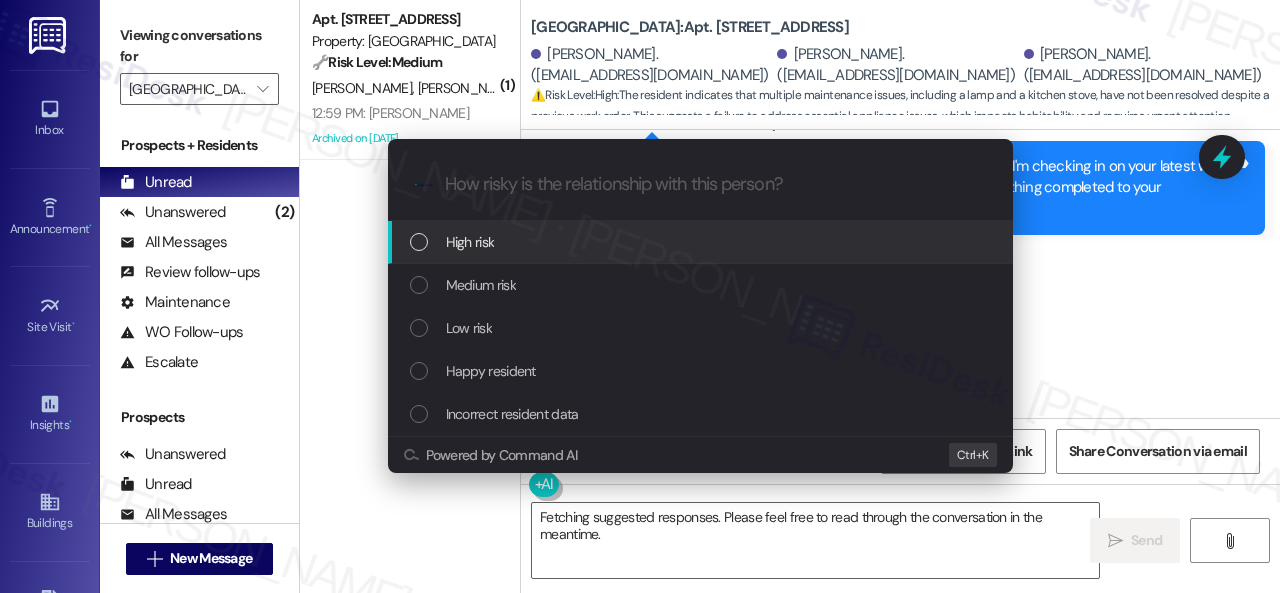 click on "High risk" at bounding box center [470, 242] 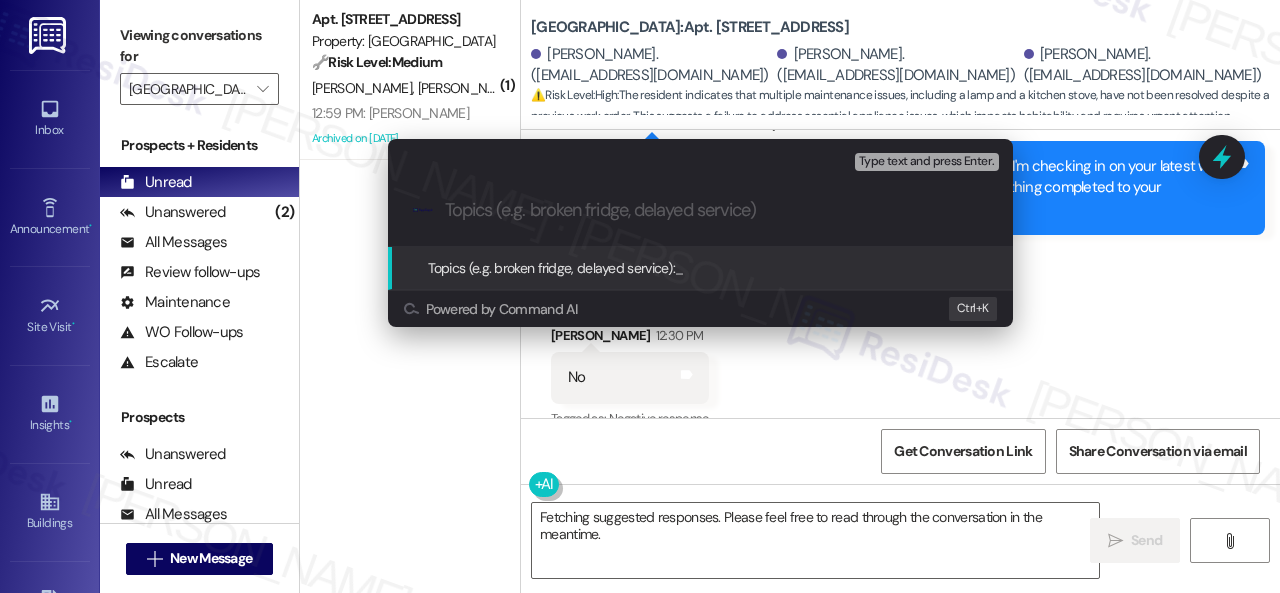 paste on "Follow-up on work order 16035739" 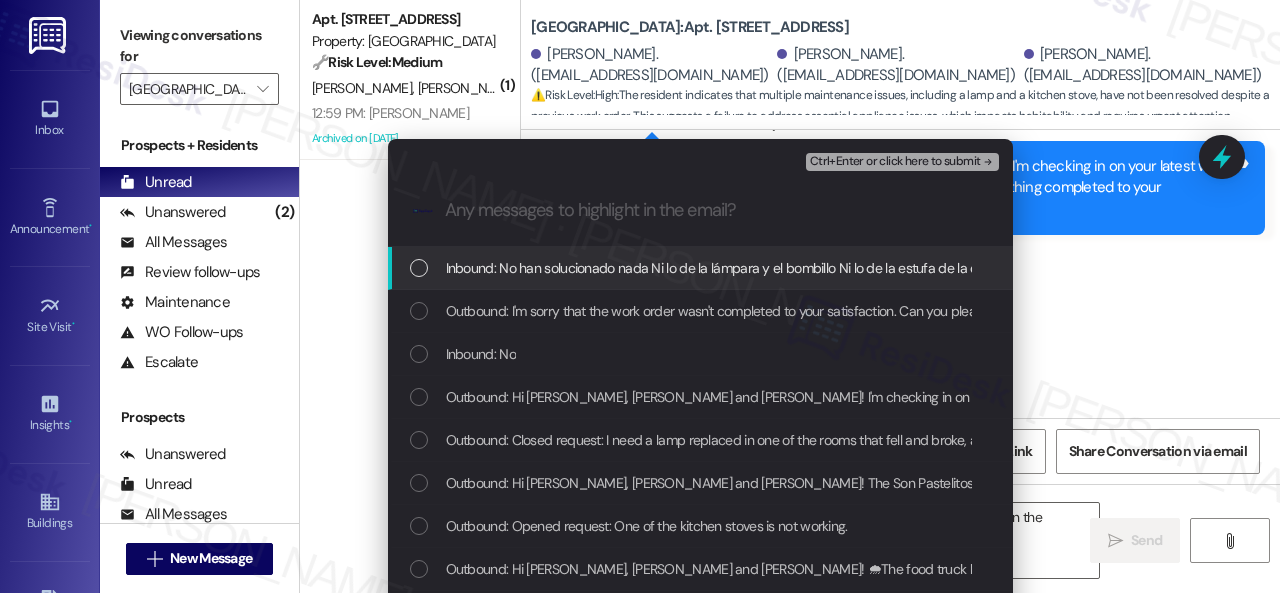 click on "Inbound: No han solucionado nada
Ni lo de la lámpara y el bombillo
Ni lo de la estufa de la cocina
Nadie a venido a solventar ninguno de los 3 problemas q tengo en el apartamento" at bounding box center [967, 268] 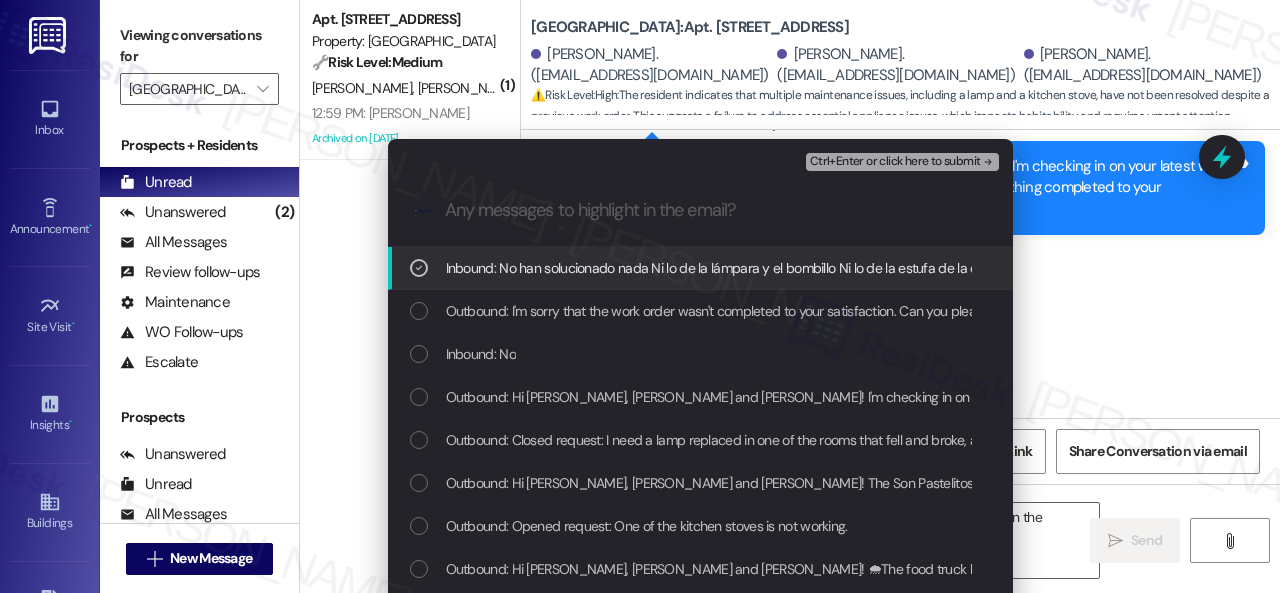 click on "Ctrl+Enter or click here to submit" at bounding box center (902, 162) 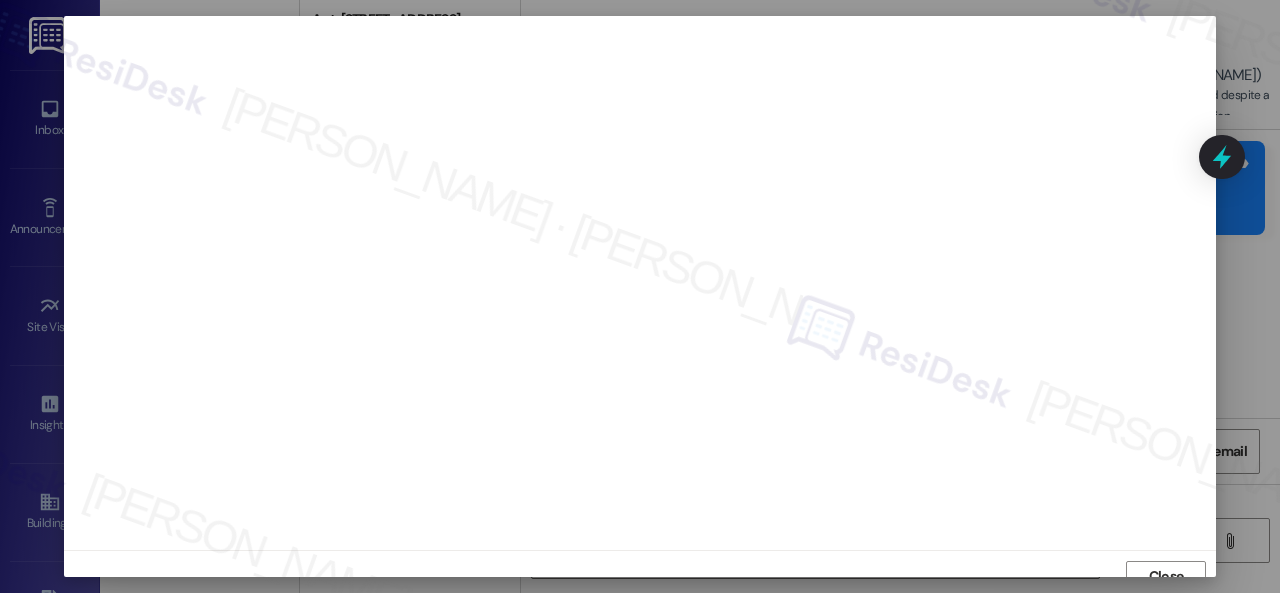 scroll, scrollTop: 15, scrollLeft: 0, axis: vertical 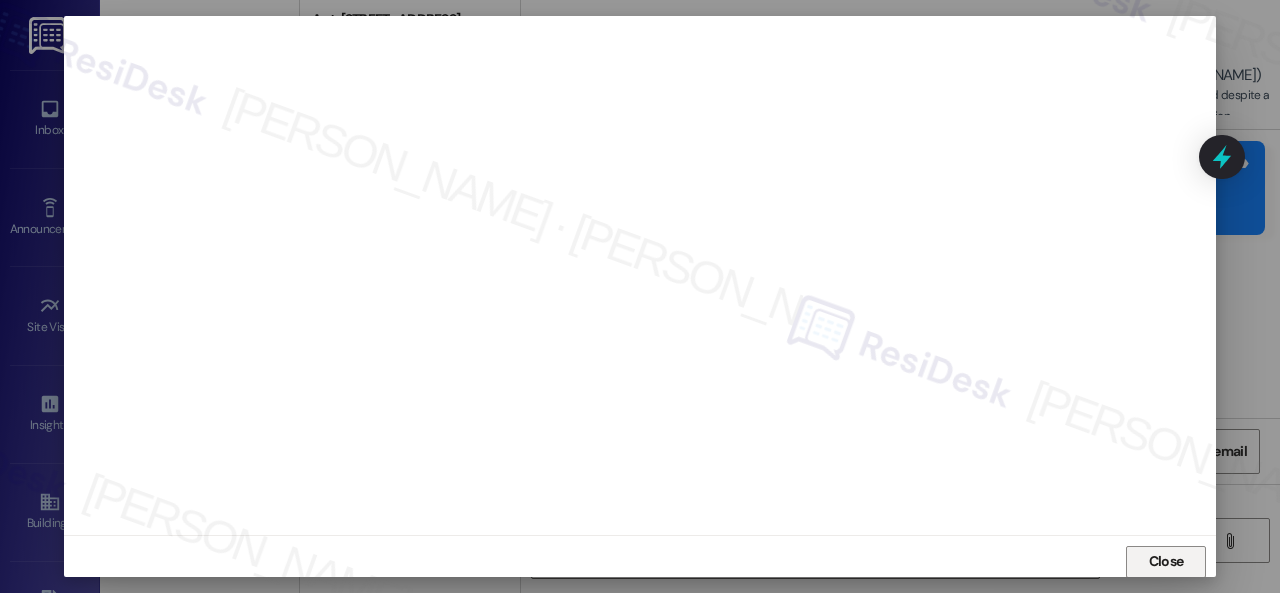 click on "Close" at bounding box center [1166, 561] 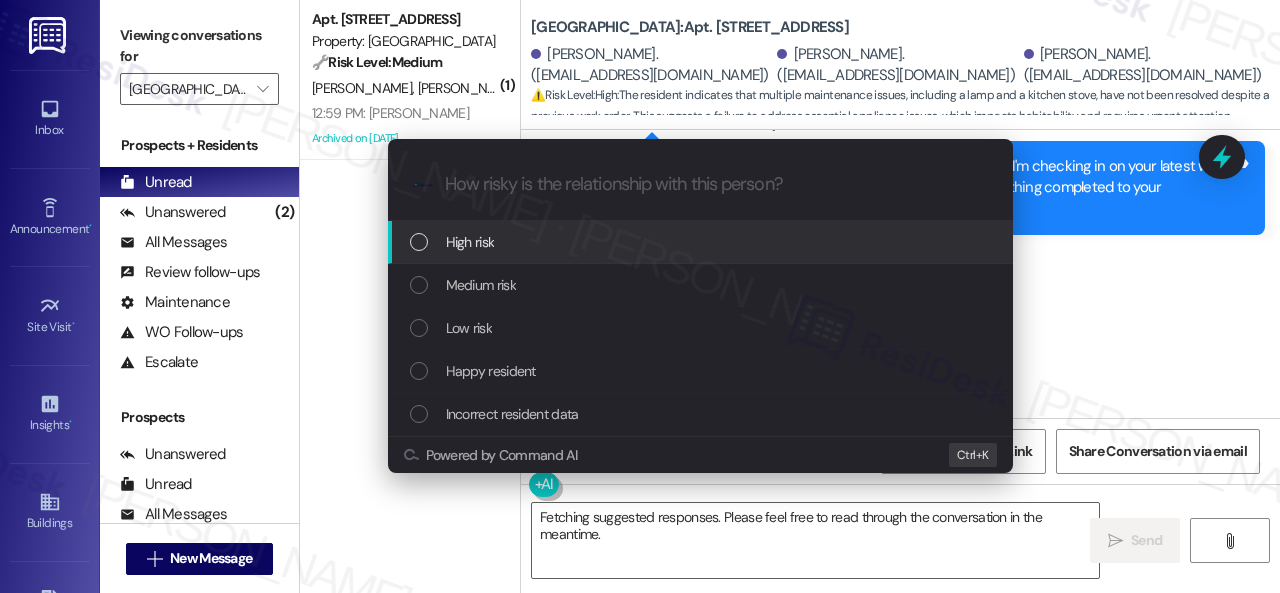 click on "High risk" at bounding box center [470, 242] 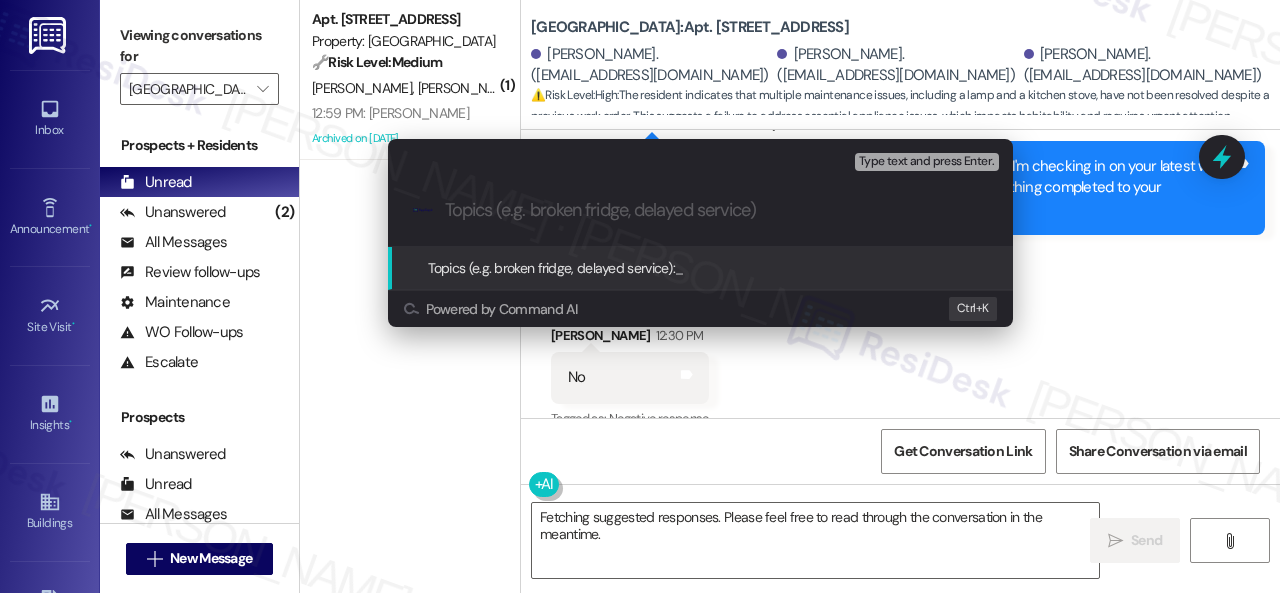 paste on "Follow-up on work order 16035739" 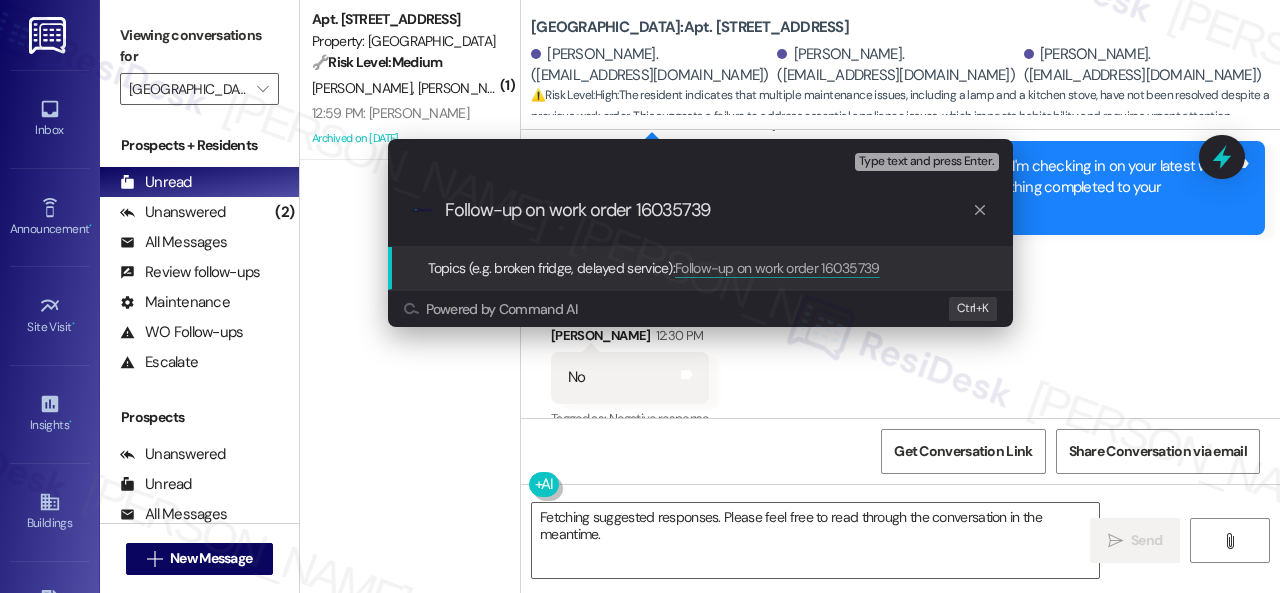 type 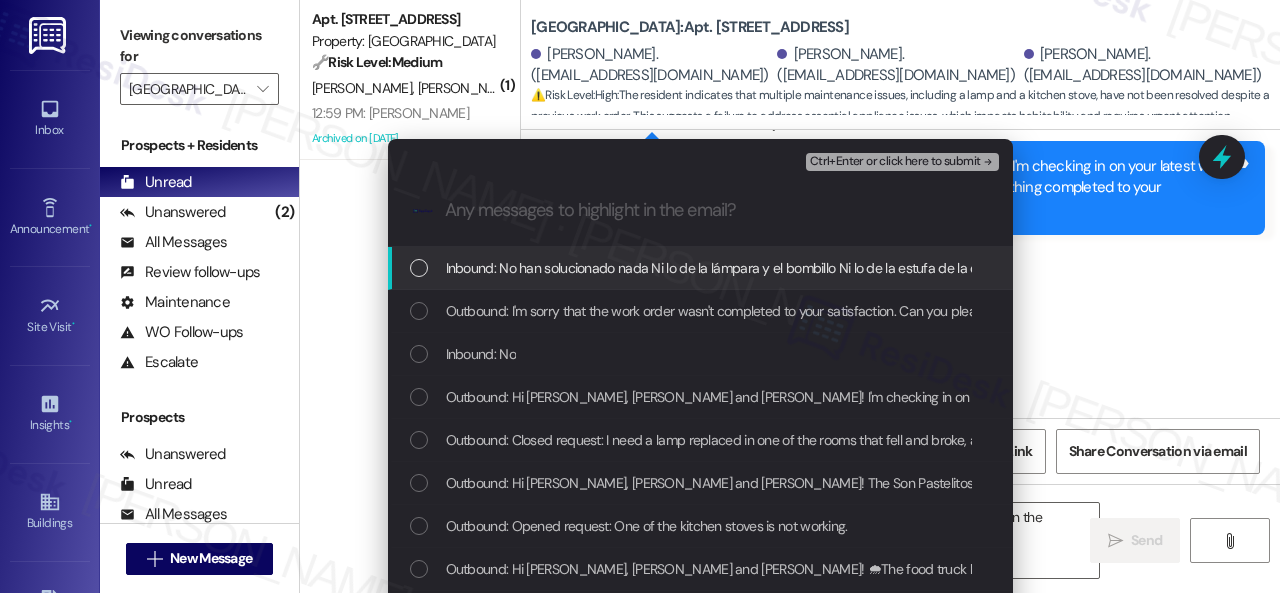 click on "Inbound: No han solucionado nada
Ni lo de la lámpara y el bombillo
Ni lo de la estufa de la cocina
Nadie a venido a solventar ninguno de los 3 problemas q tengo en el apartamento" at bounding box center (967, 268) 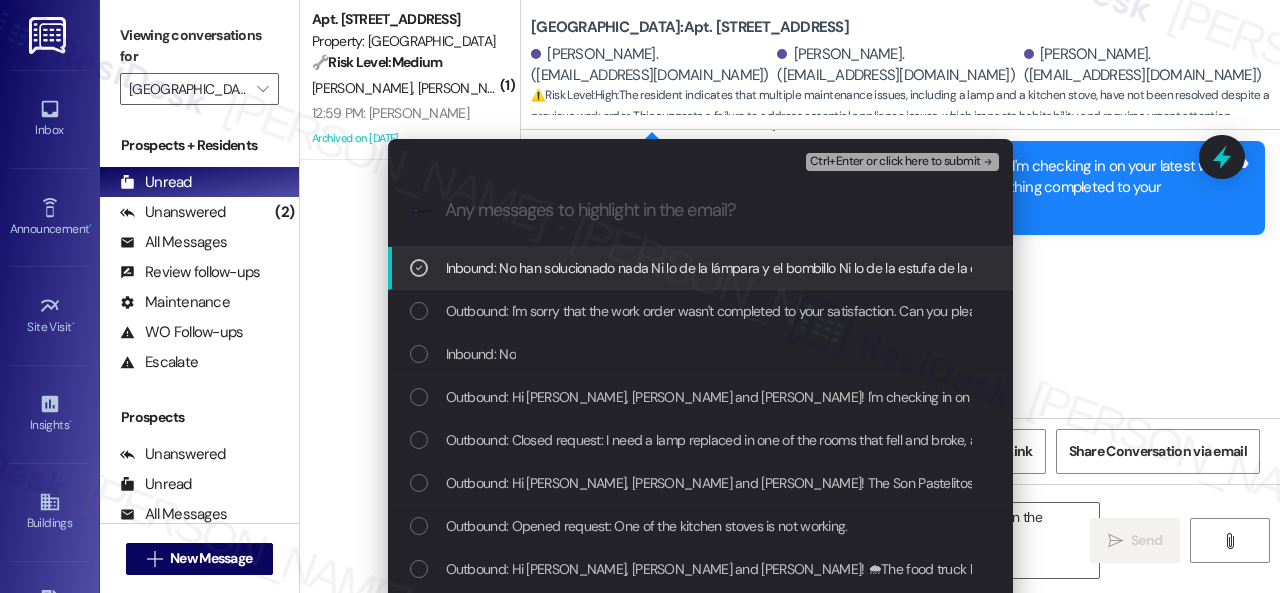click on "Ctrl+Enter or click here to submit" at bounding box center (895, 162) 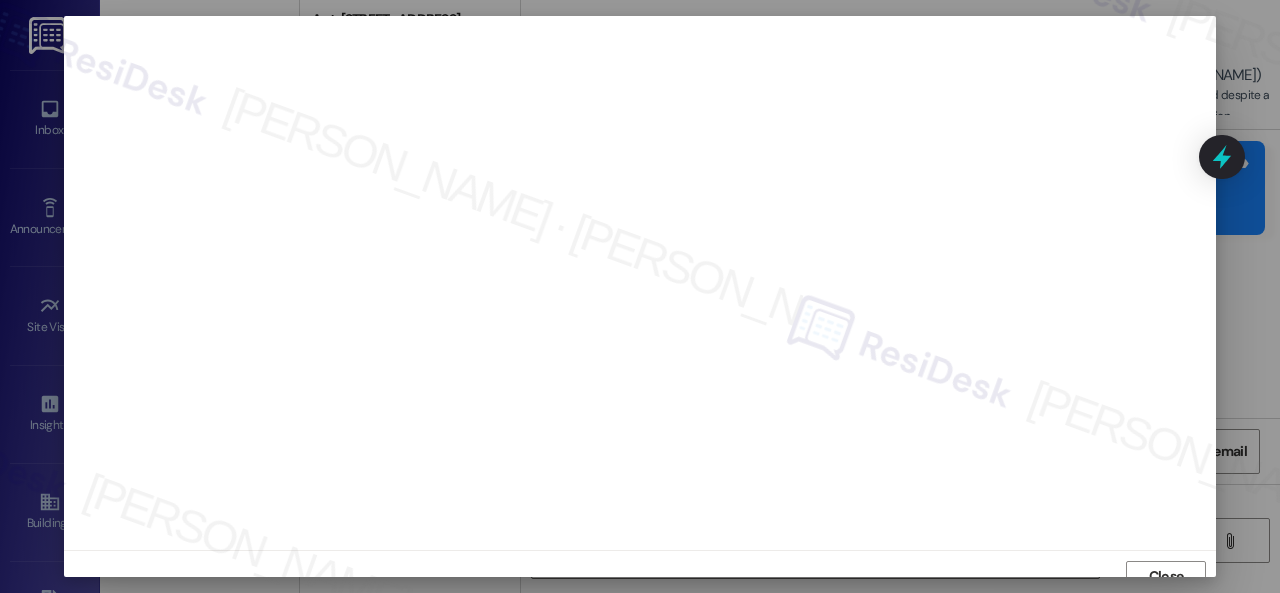 scroll, scrollTop: 15, scrollLeft: 0, axis: vertical 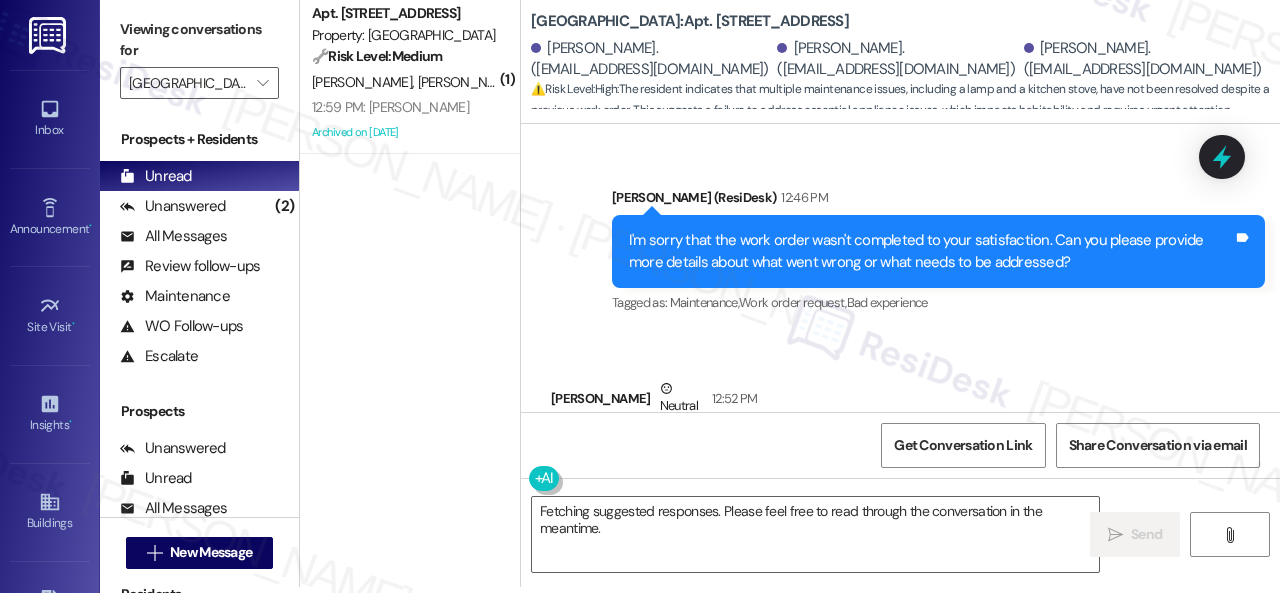 drag, startPoint x: 620, startPoint y: 533, endPoint x: 345, endPoint y: 460, distance: 284.52417 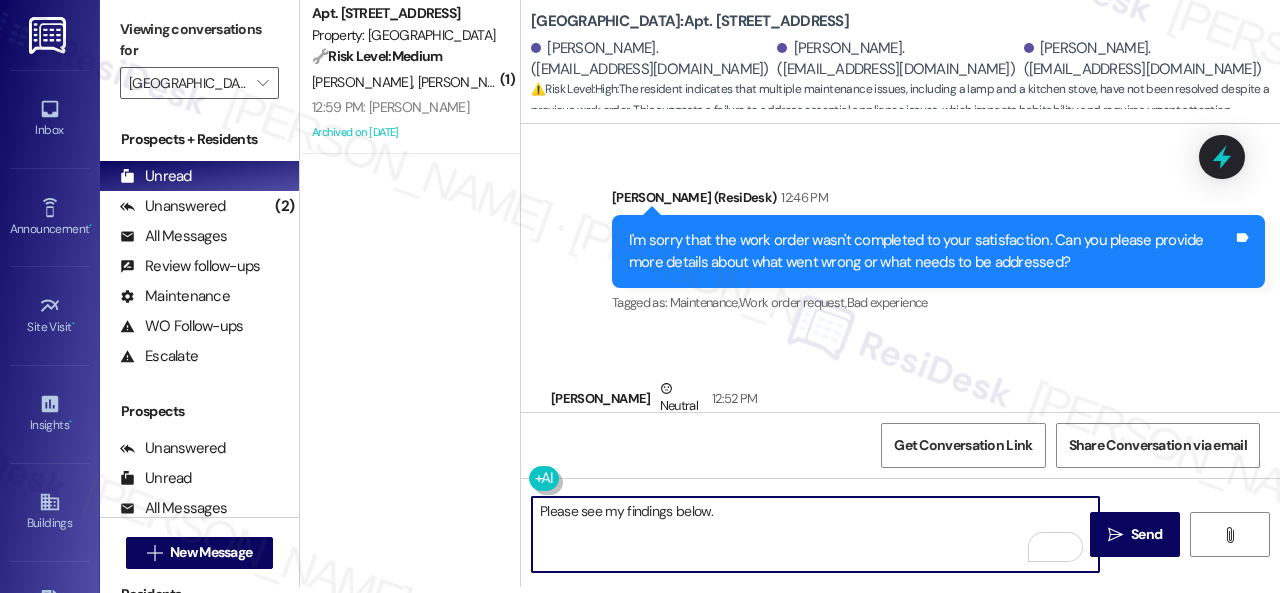 paste on "Work order 16035739 - Open (followed up)
Work order 16035738 - Closed as duplicate of work order 16014522
Work order 16014522 - Completed on 7/21 (Notes: “Gave light to resident”)" 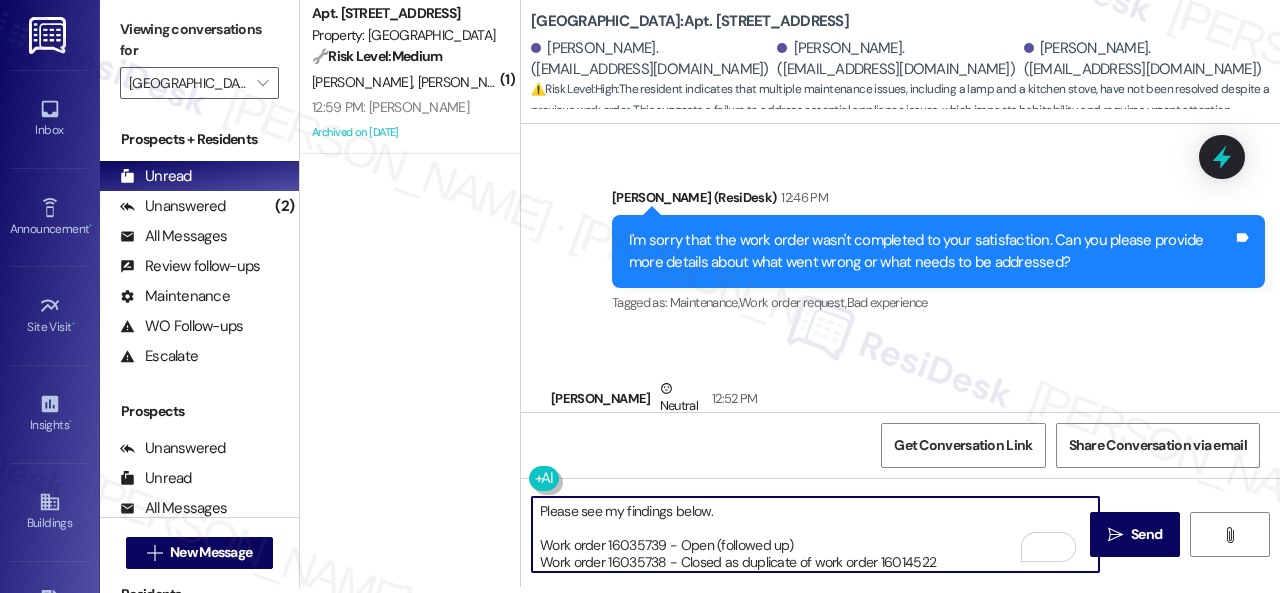 scroll, scrollTop: 16, scrollLeft: 0, axis: vertical 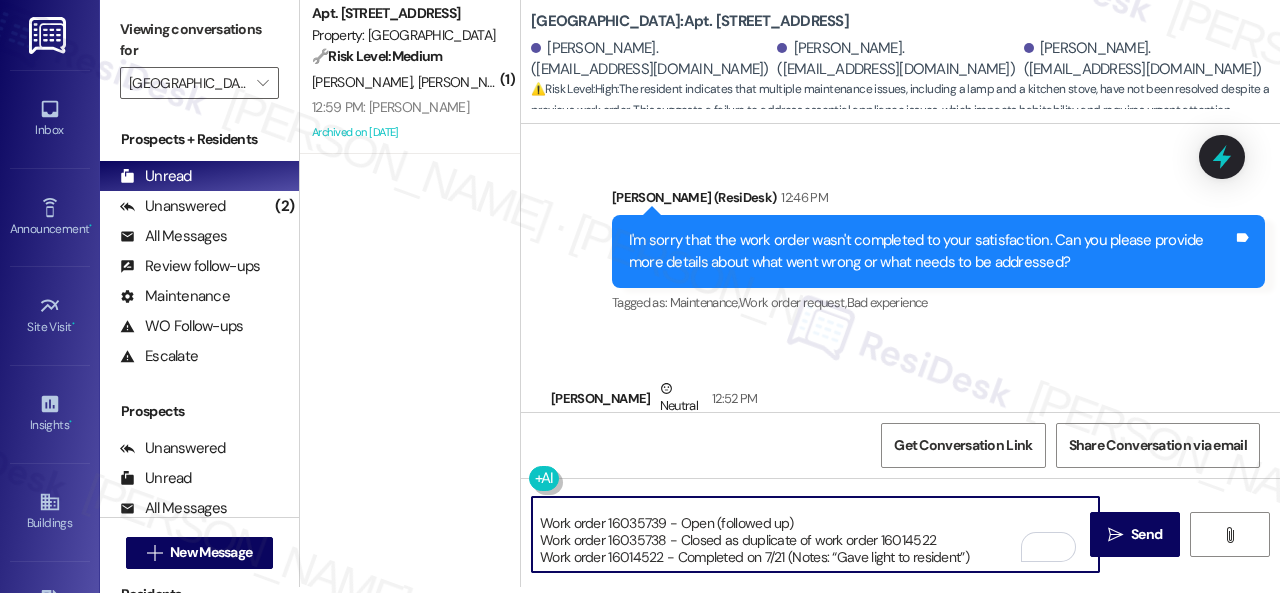 drag, startPoint x: 610, startPoint y: 559, endPoint x: 630, endPoint y: 554, distance: 20.615528 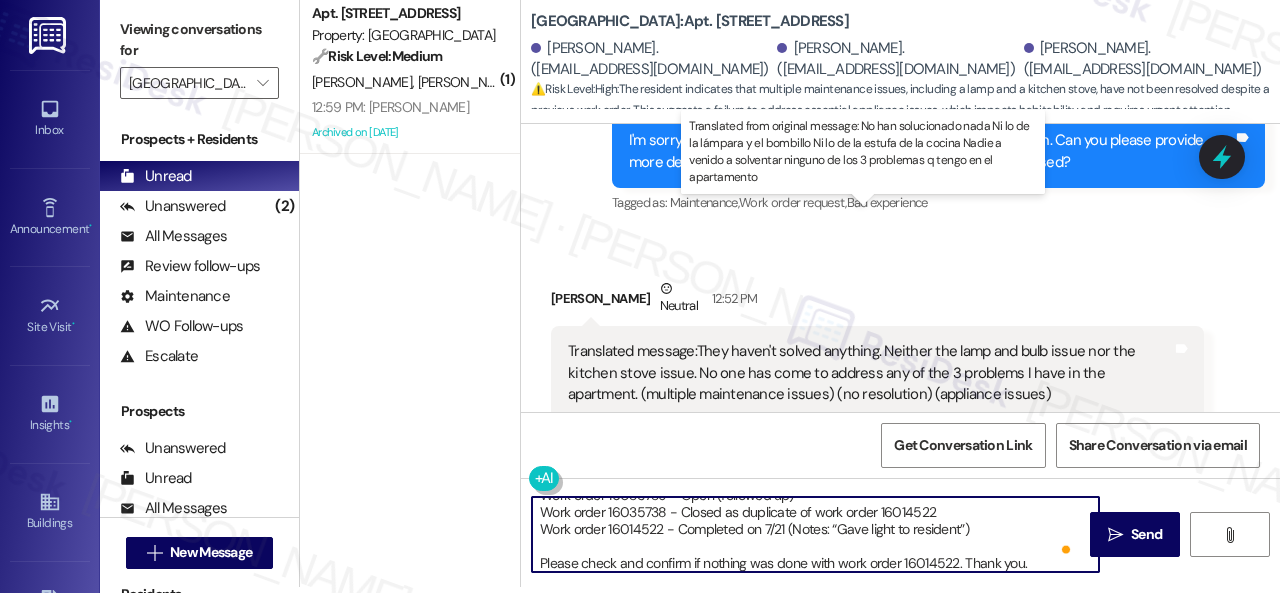 type on "Please see my findings below.
Work order 16035739 - Open (followed up)
Work order 16035738 - Closed as duplicate of work order 16014522
Work order 16014522 - Completed on 7/21 (Notes: “Gave light to resident”)
Please check and confirm if nothing was done with work order 16014522. Thank you." 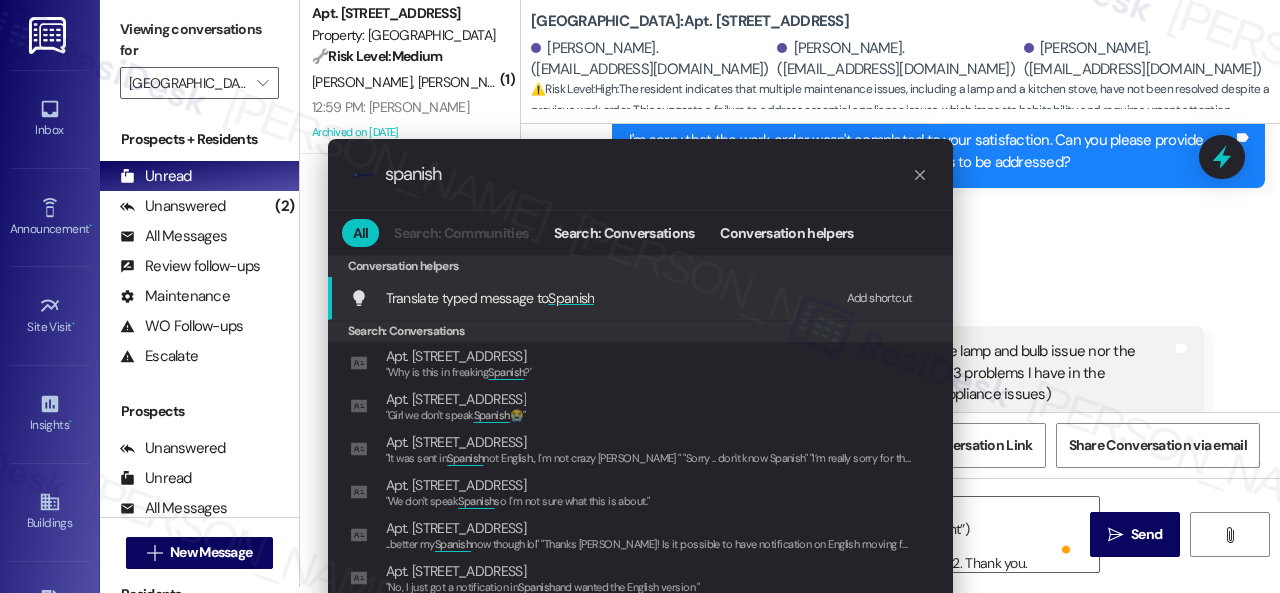type on "spanish" 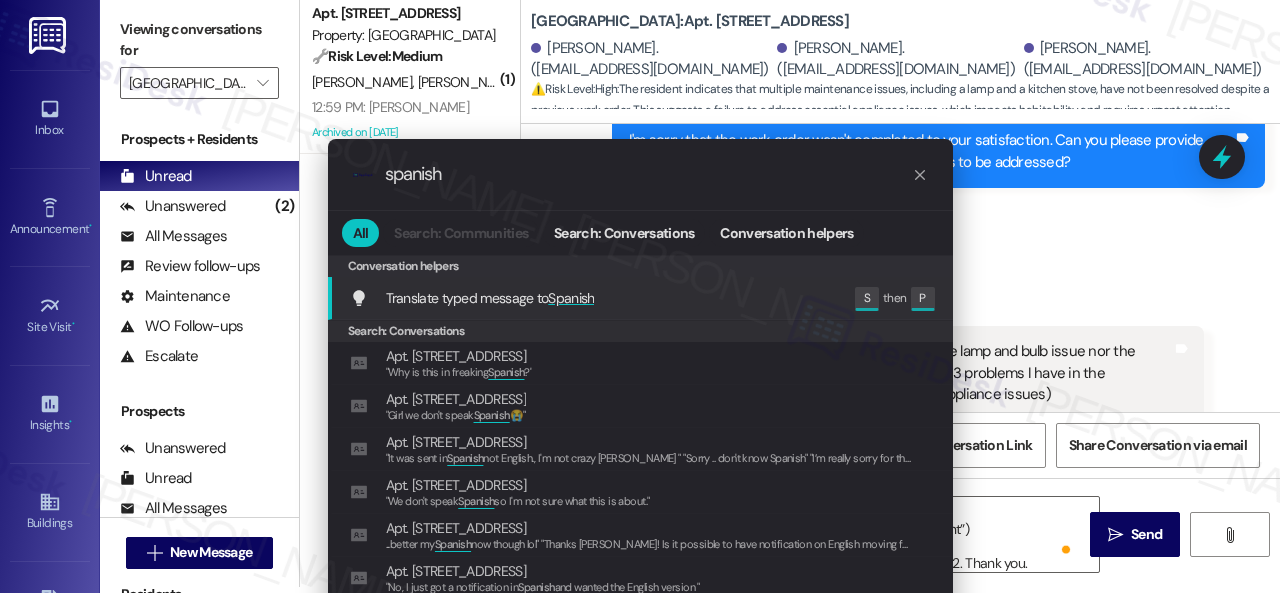 click on "Spanish" at bounding box center (571, 298) 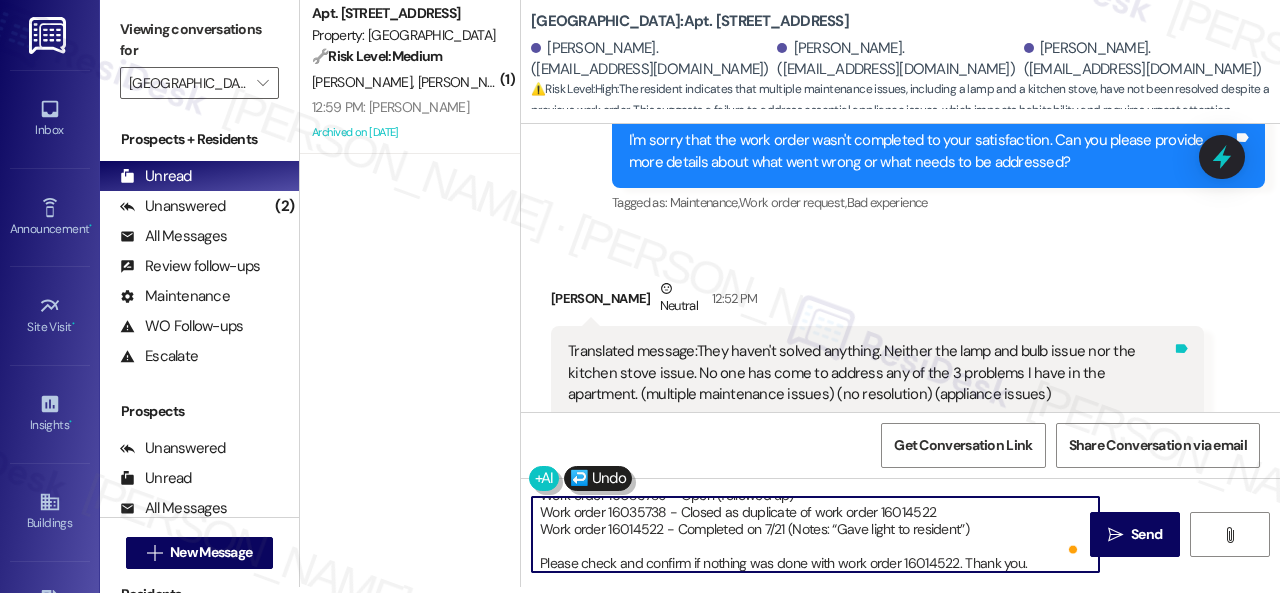 scroll, scrollTop: 0, scrollLeft: 0, axis: both 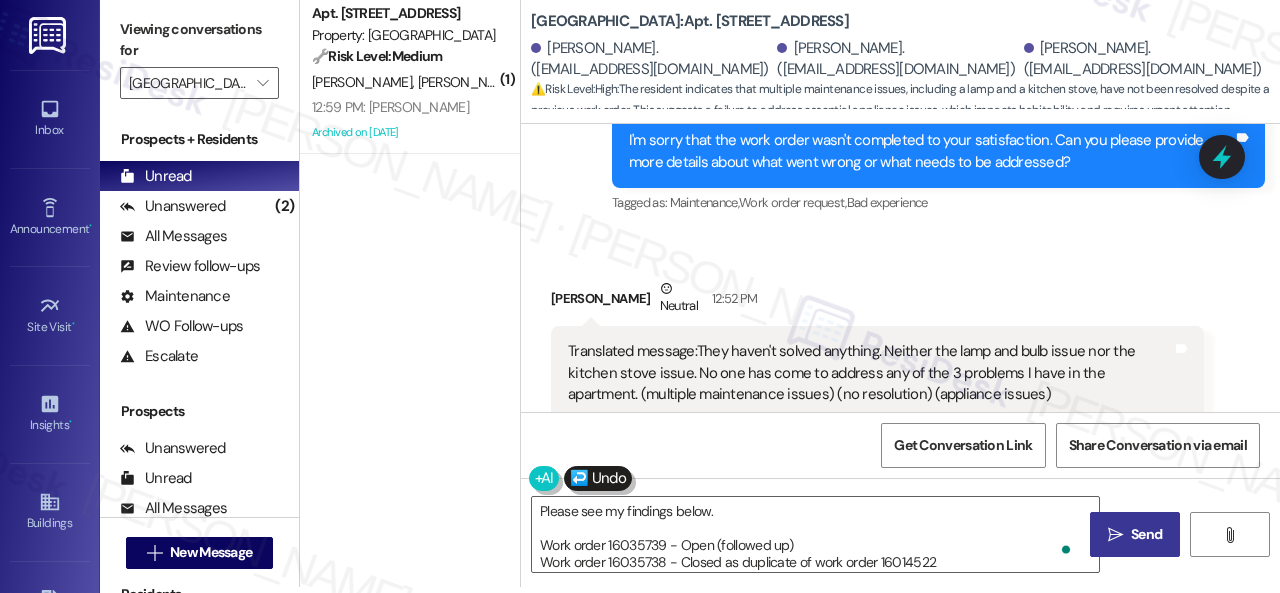 click on " Send" at bounding box center (1135, 534) 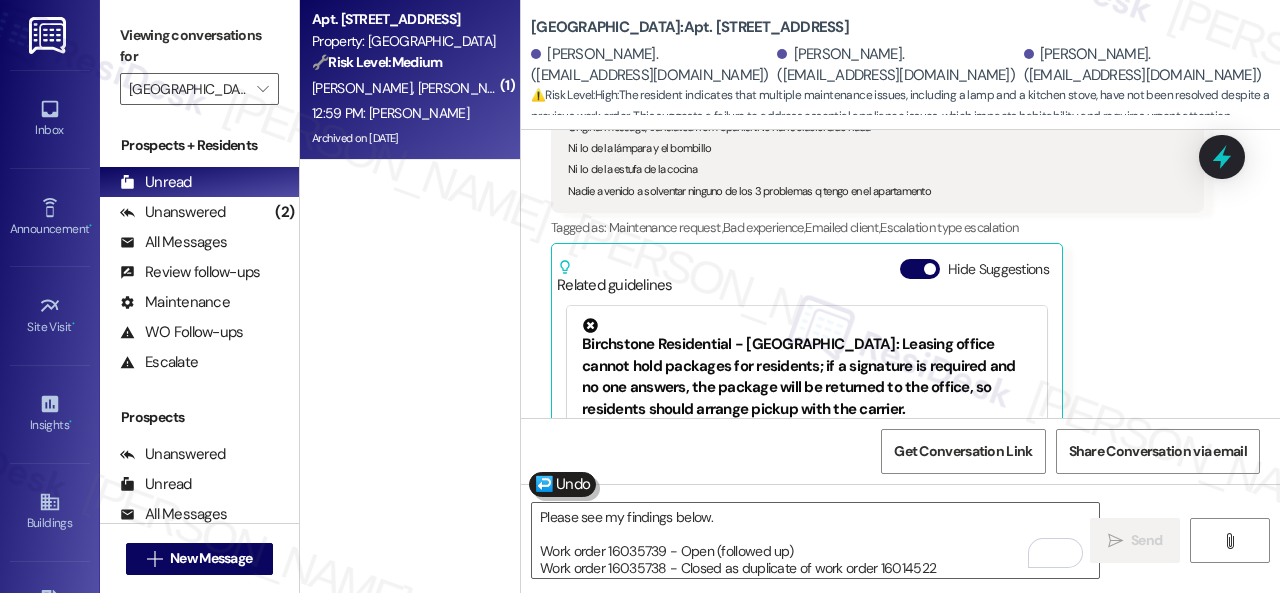 click on "12:59 PM: Ty 12:59 PM: [PERSON_NAME]" at bounding box center (404, 113) 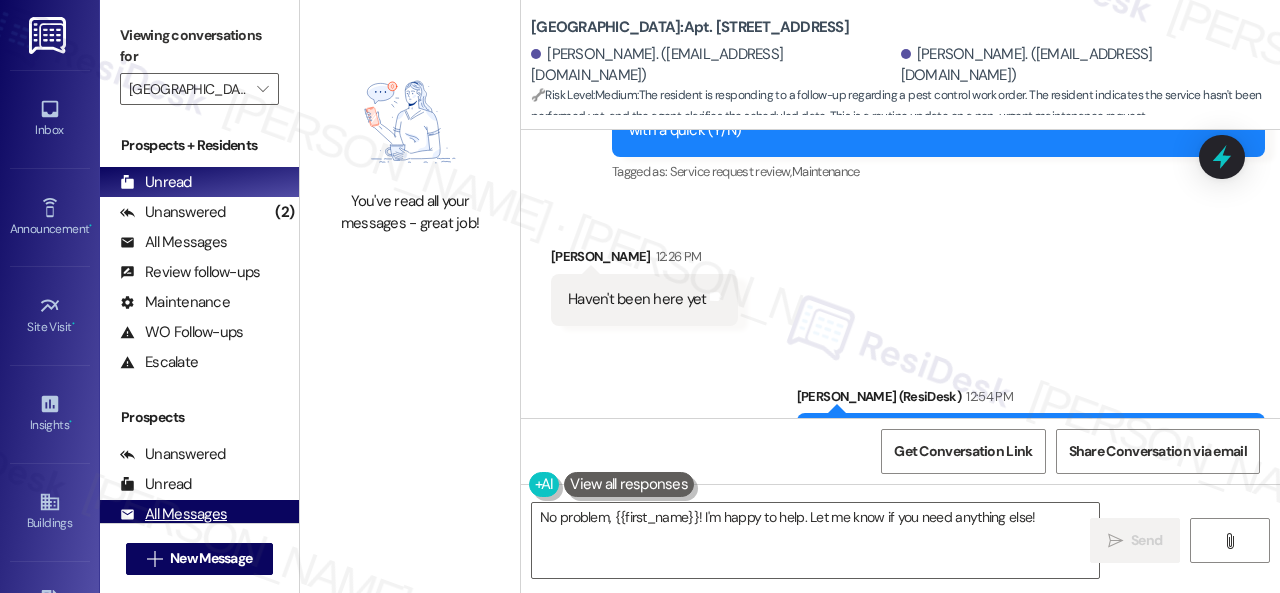 drag, startPoint x: 1038, startPoint y: 519, endPoint x: 242, endPoint y: 500, distance: 796.22675 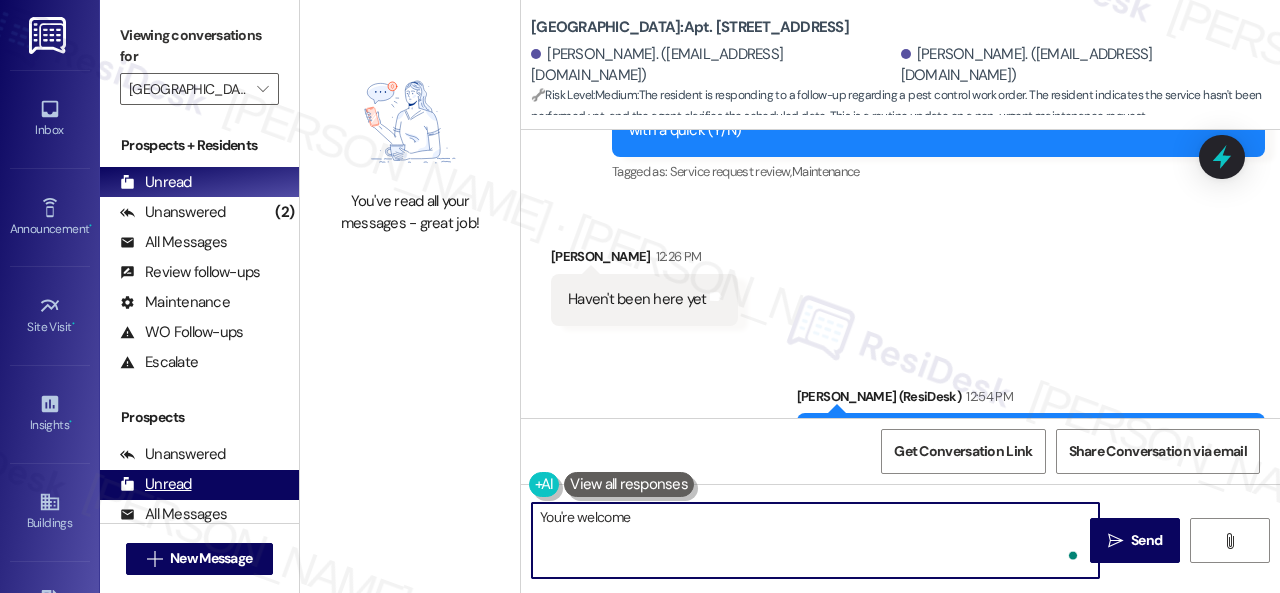 type on "You're welcome!" 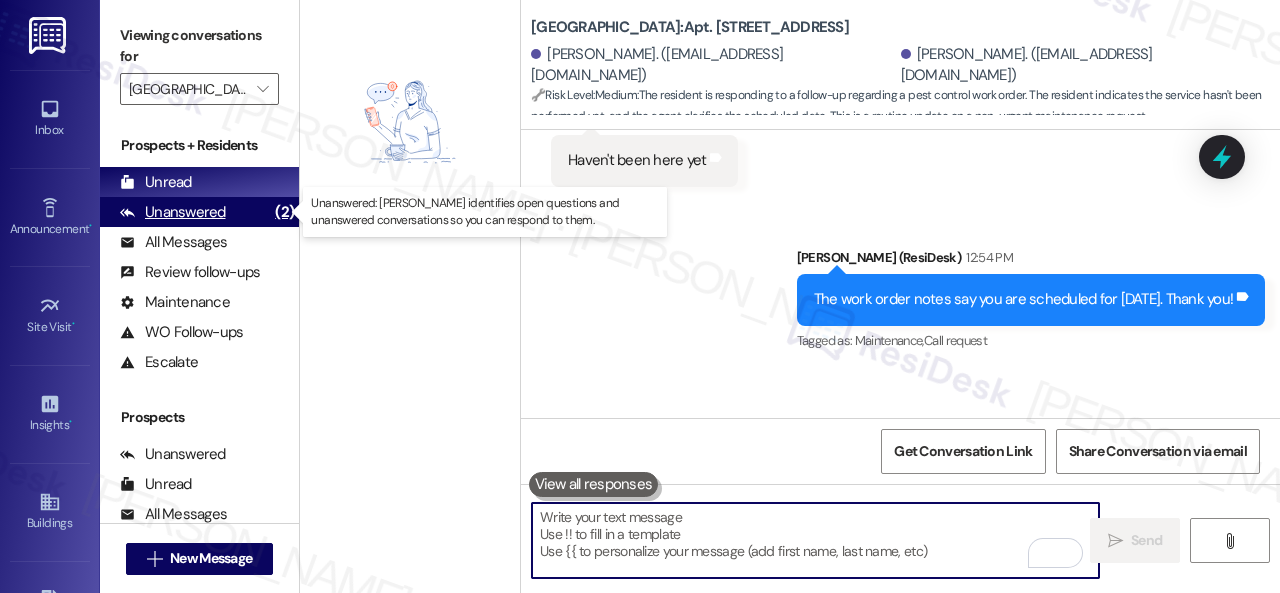 type 